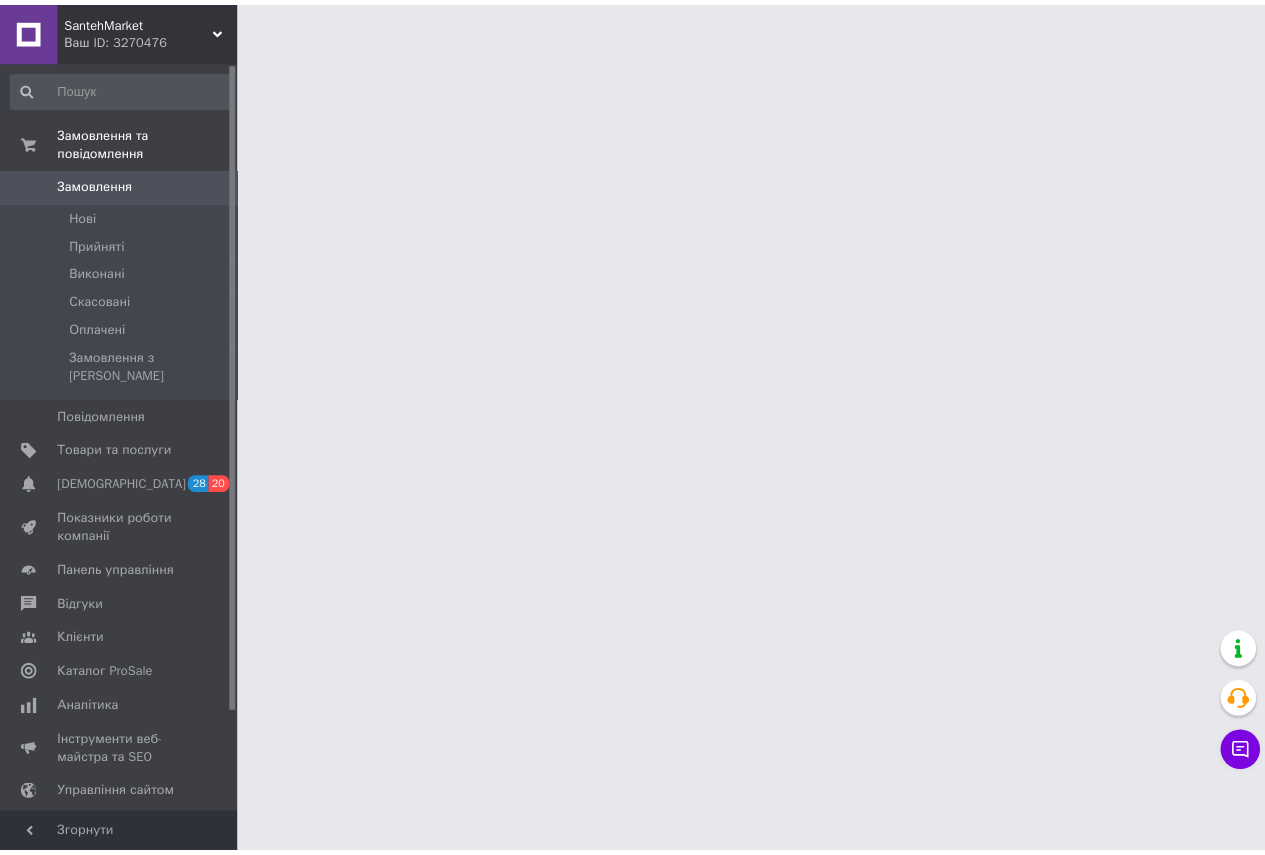 scroll, scrollTop: 0, scrollLeft: 0, axis: both 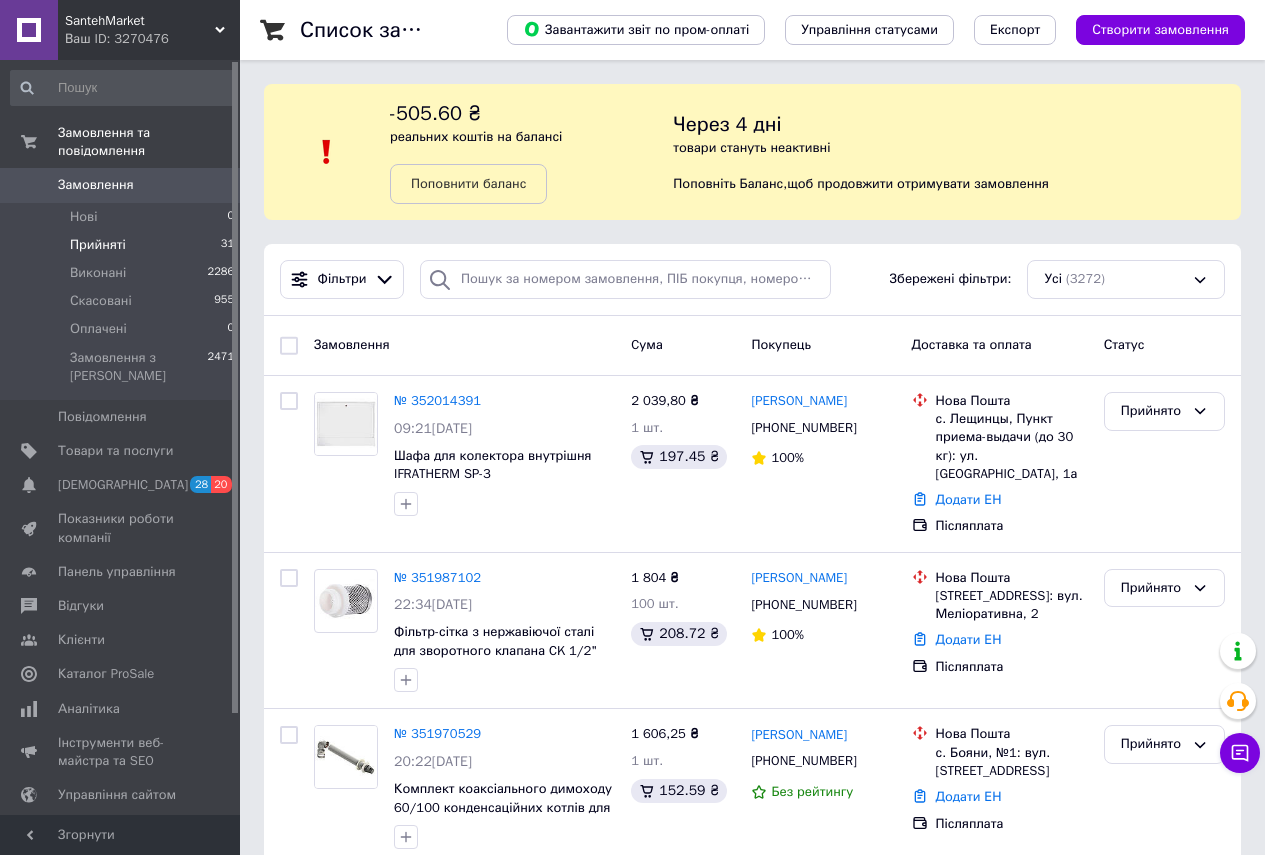 click on "Прийняті 31" at bounding box center (123, 245) 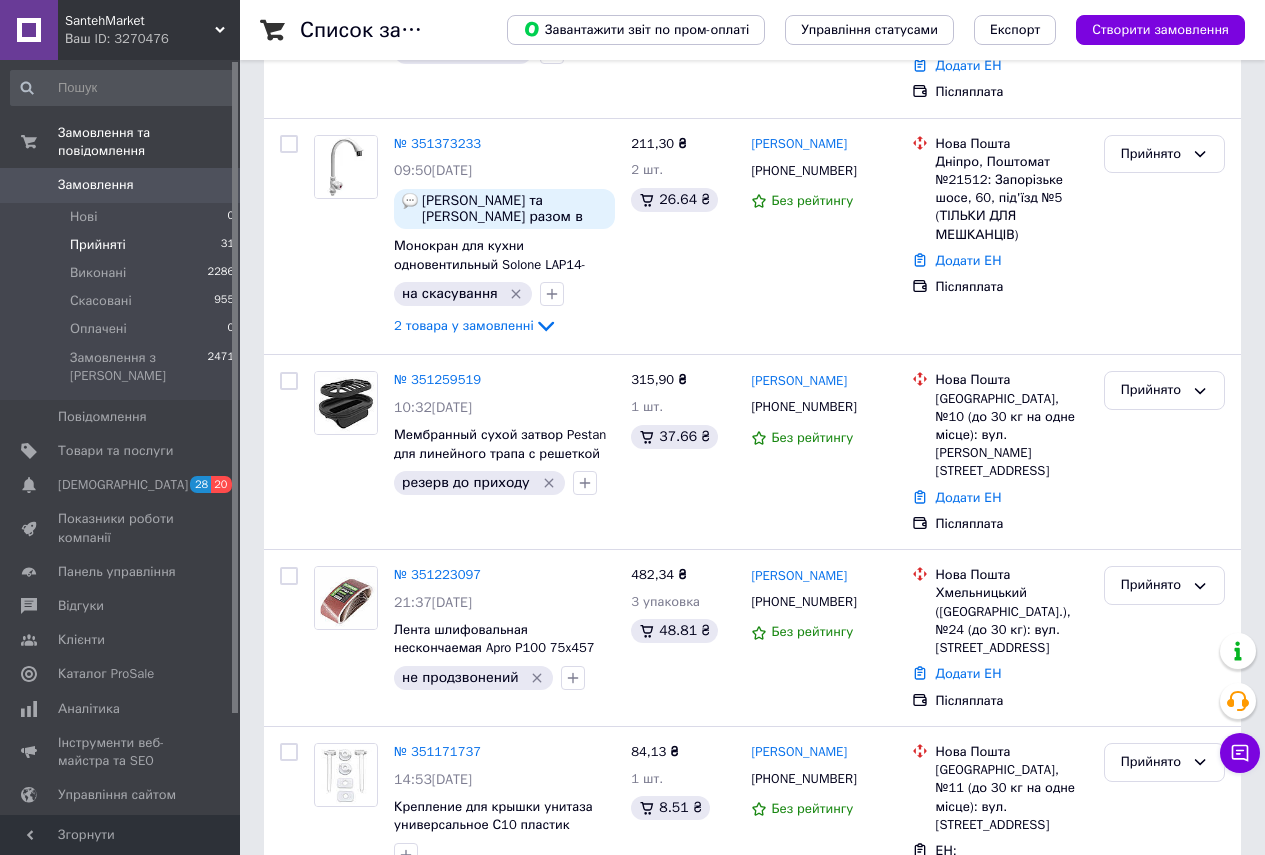 scroll, scrollTop: 5593, scrollLeft: 0, axis: vertical 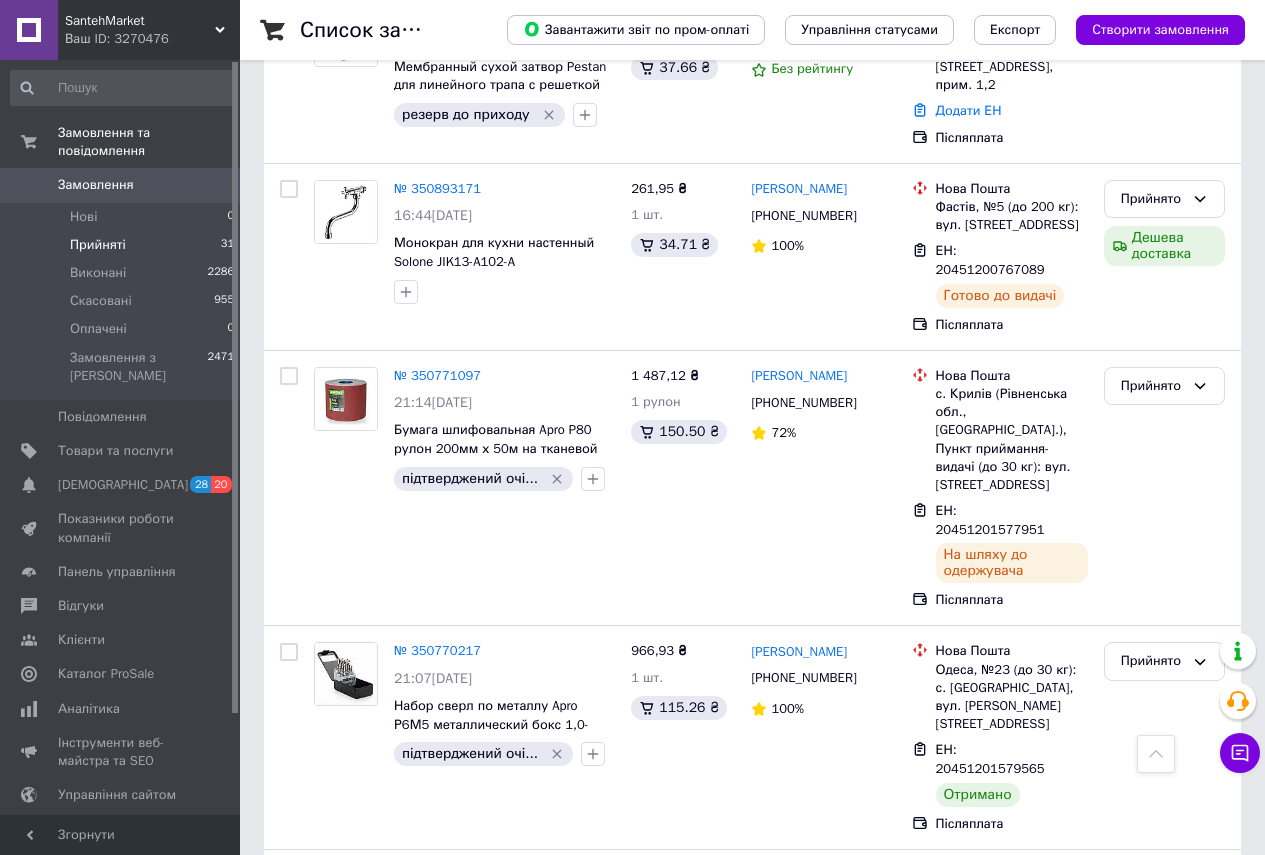 click on "Прийнято" at bounding box center [1152, 1080] 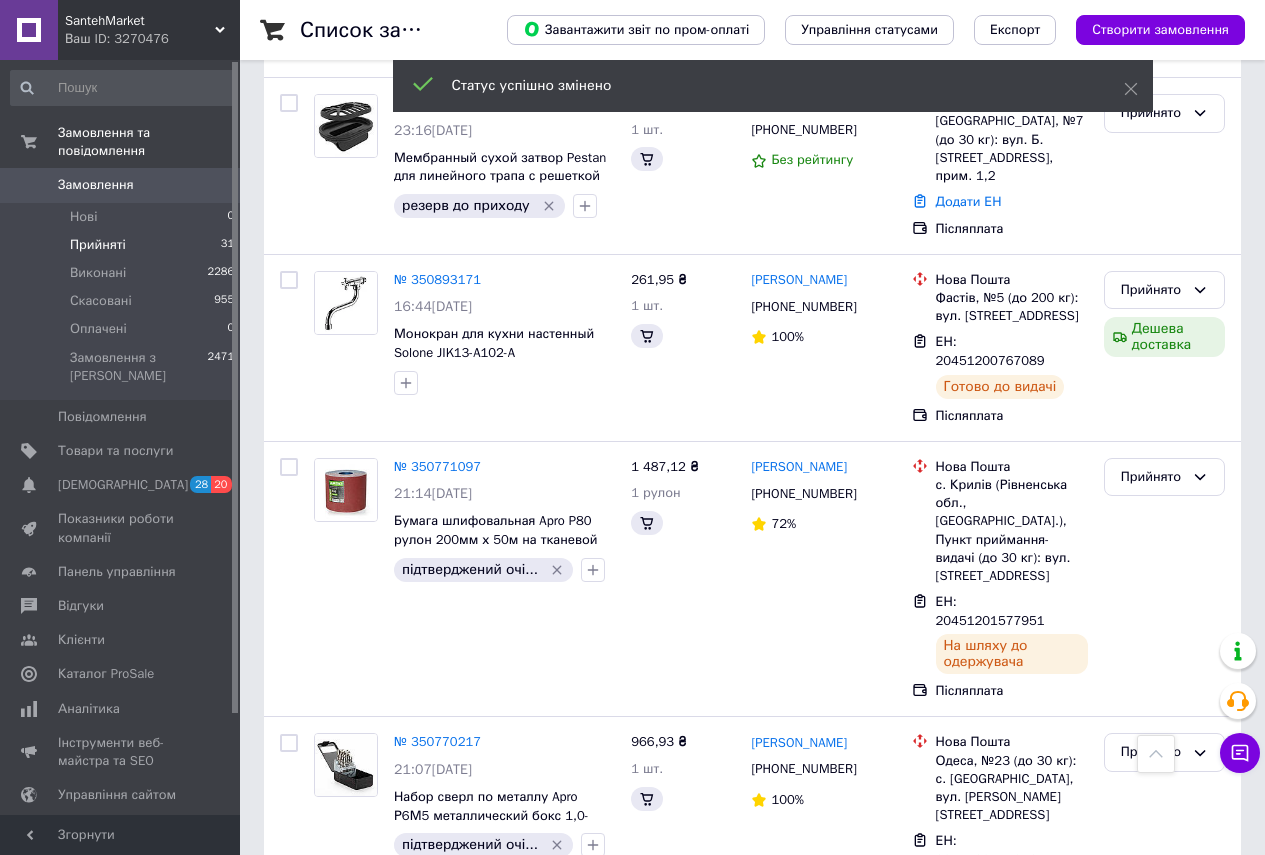 scroll, scrollTop: 5493, scrollLeft: 0, axis: vertical 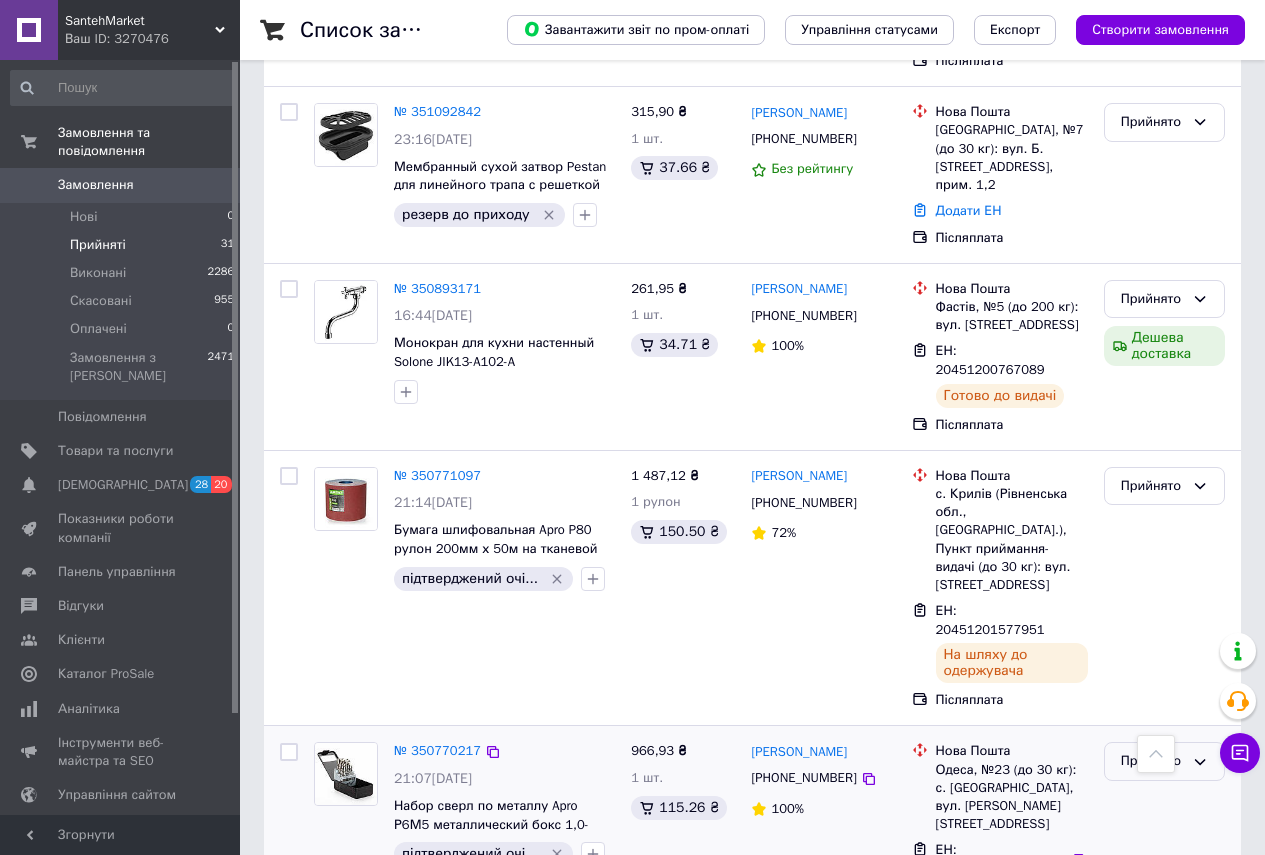 click on "Прийнято" at bounding box center [1152, 761] 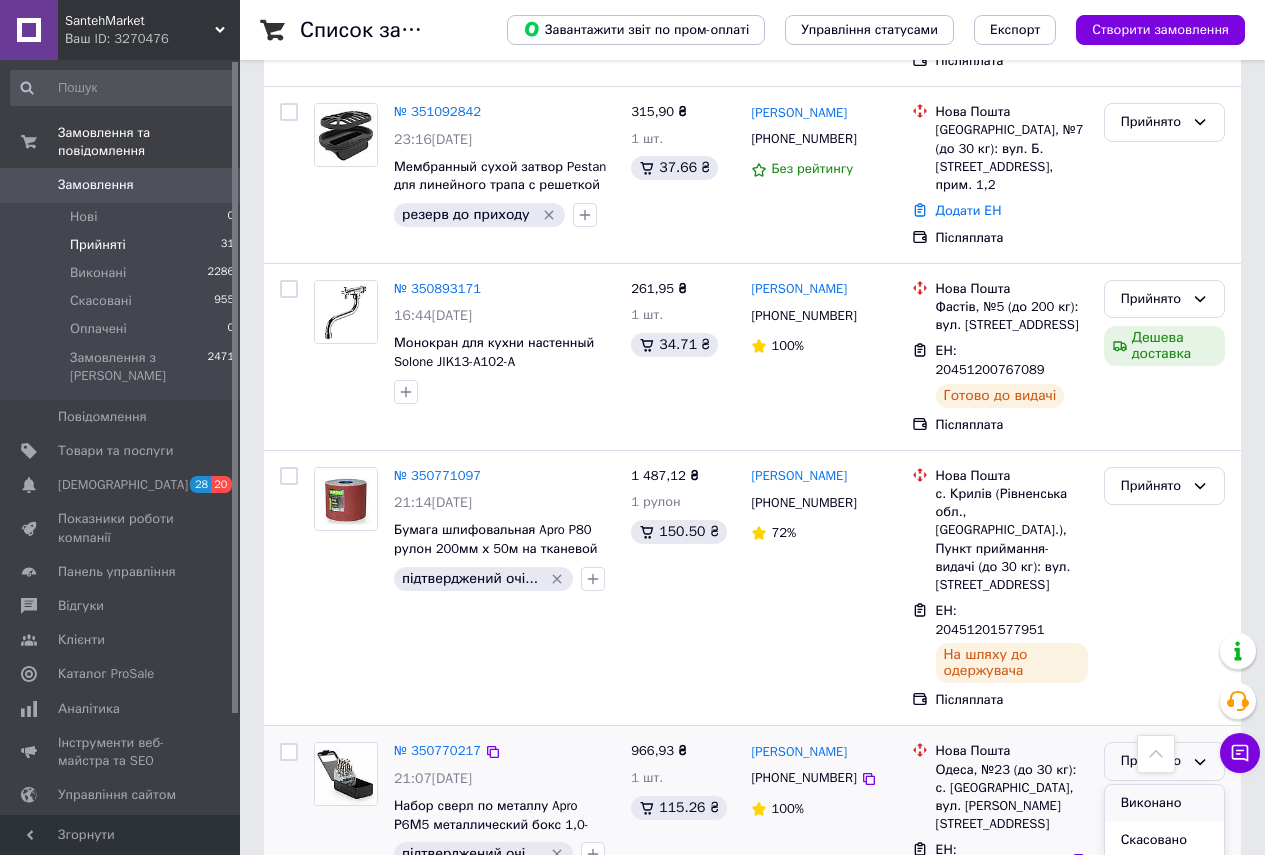 click on "Виконано" at bounding box center (1164, 803) 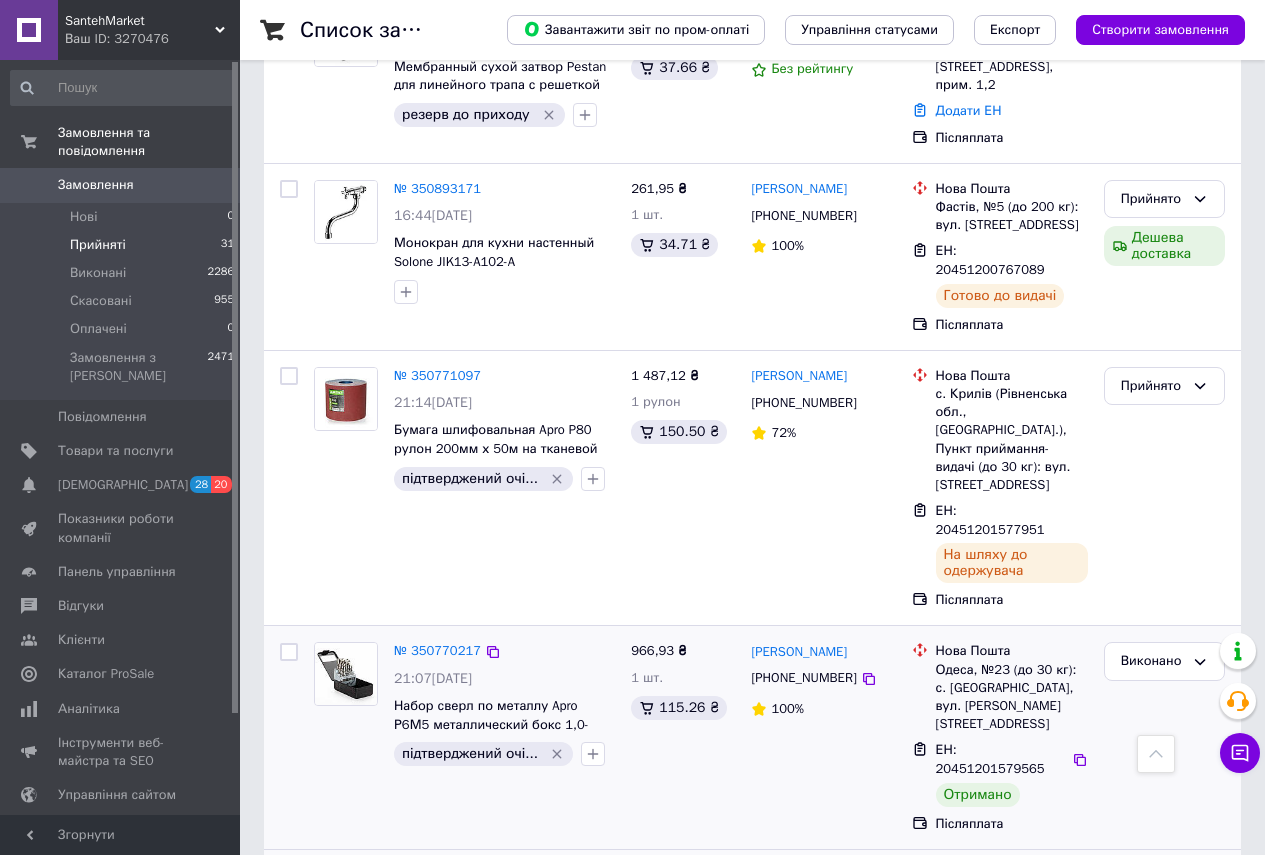 scroll, scrollTop: 5493, scrollLeft: 0, axis: vertical 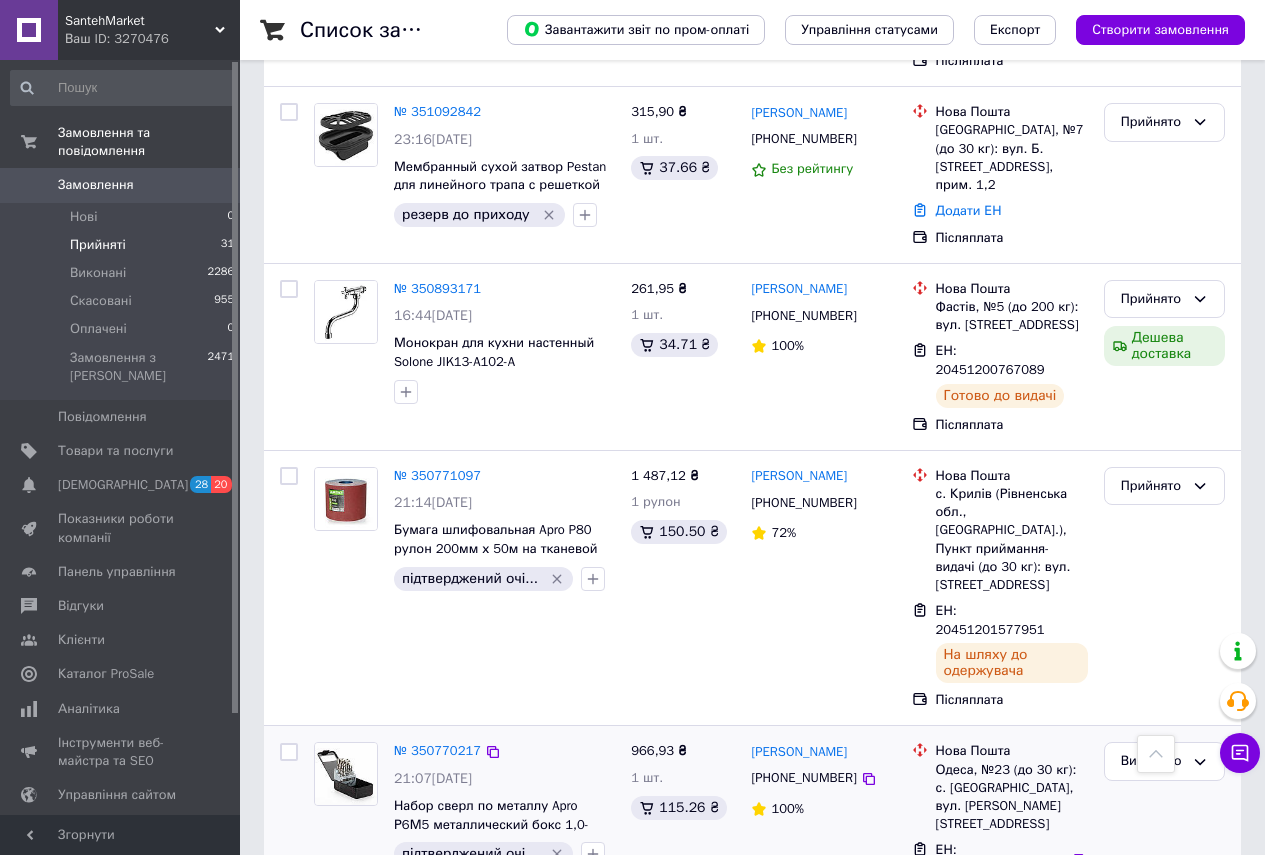 click on "Прийнято" at bounding box center (1164, 985) 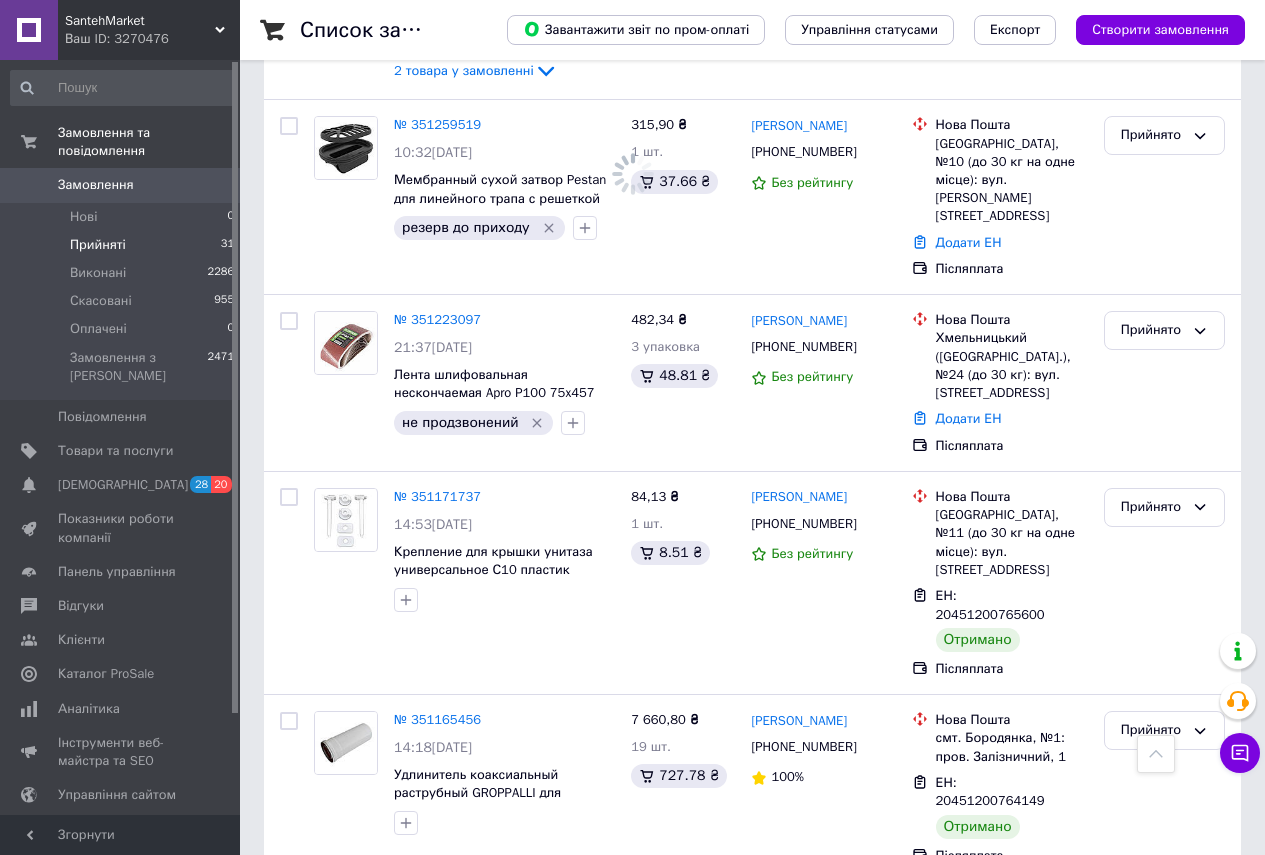 scroll, scrollTop: 4693, scrollLeft: 0, axis: vertical 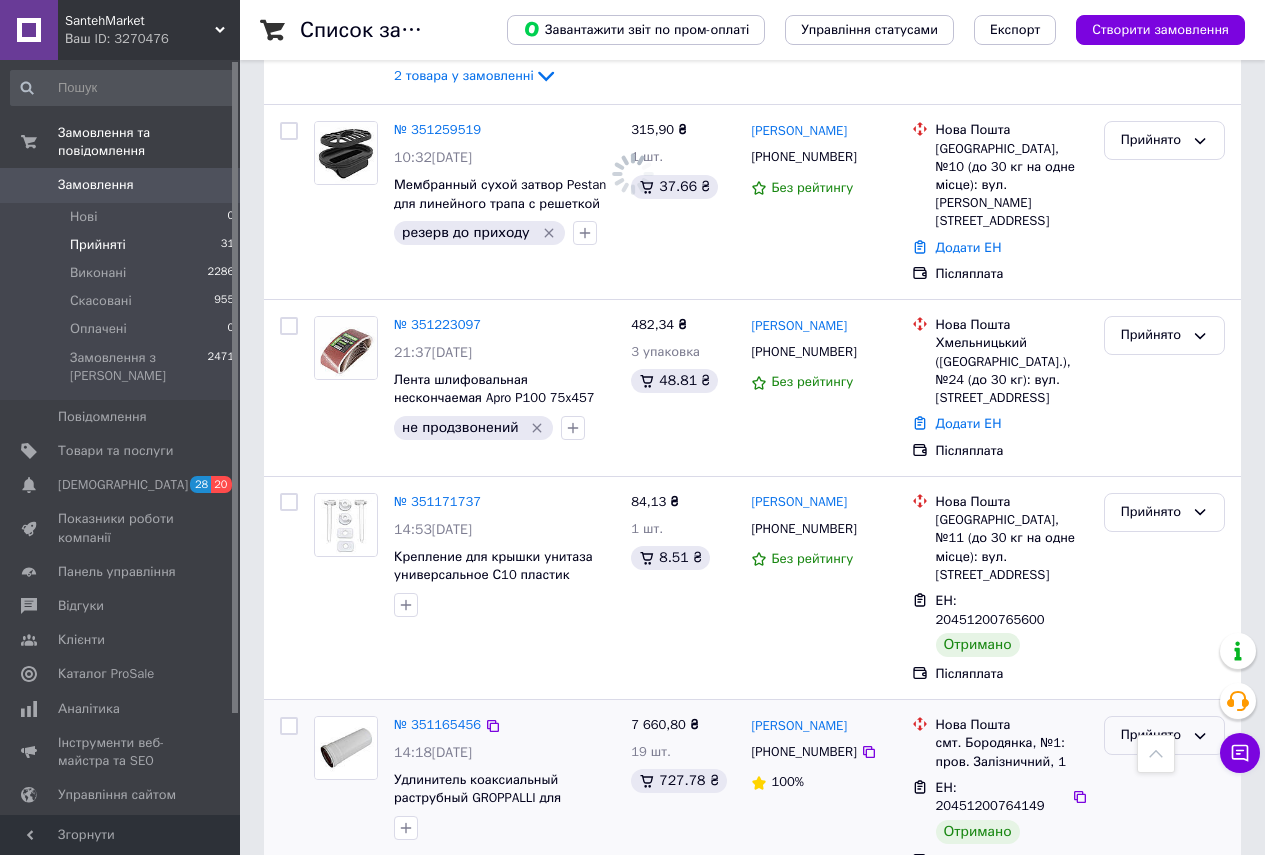 click on "Прийнято" at bounding box center [1152, 735] 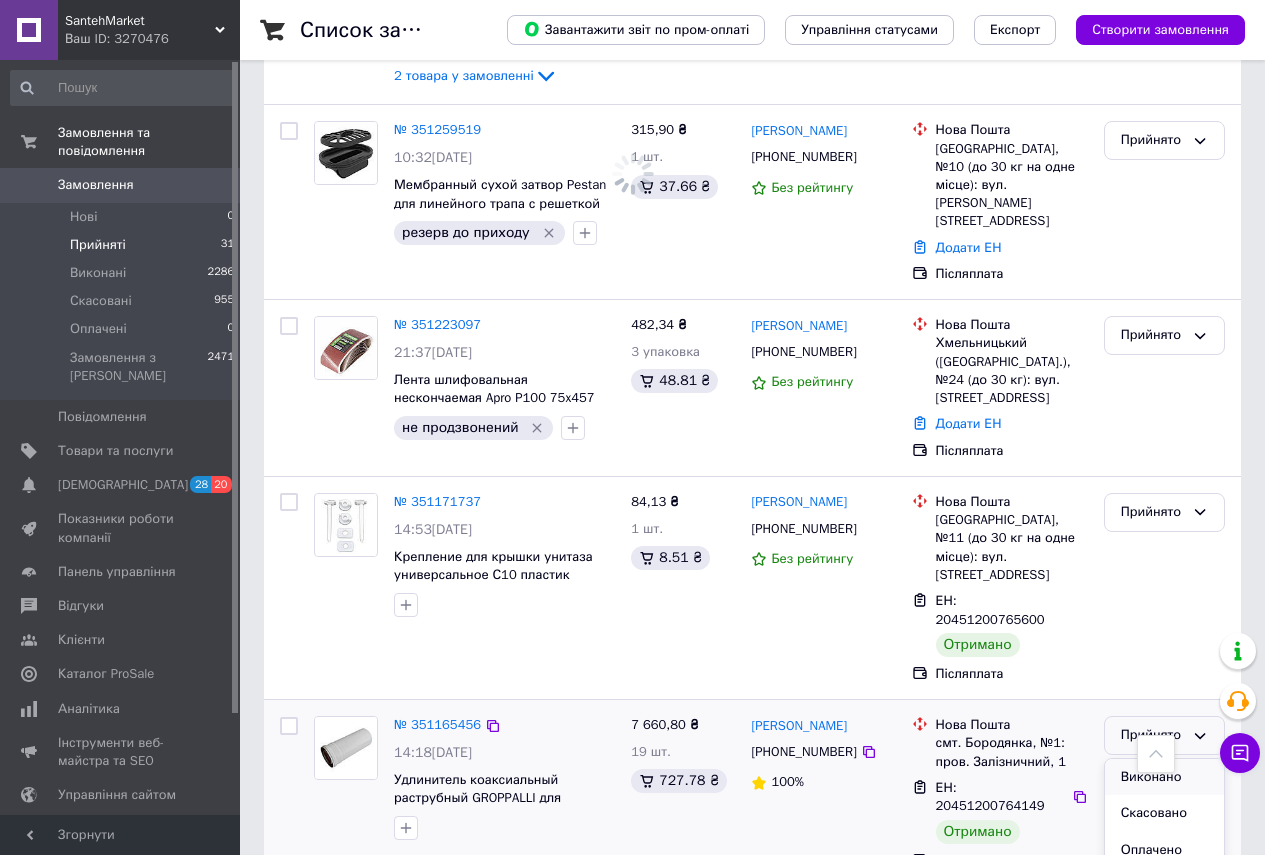 click on "Виконано" at bounding box center (1164, 777) 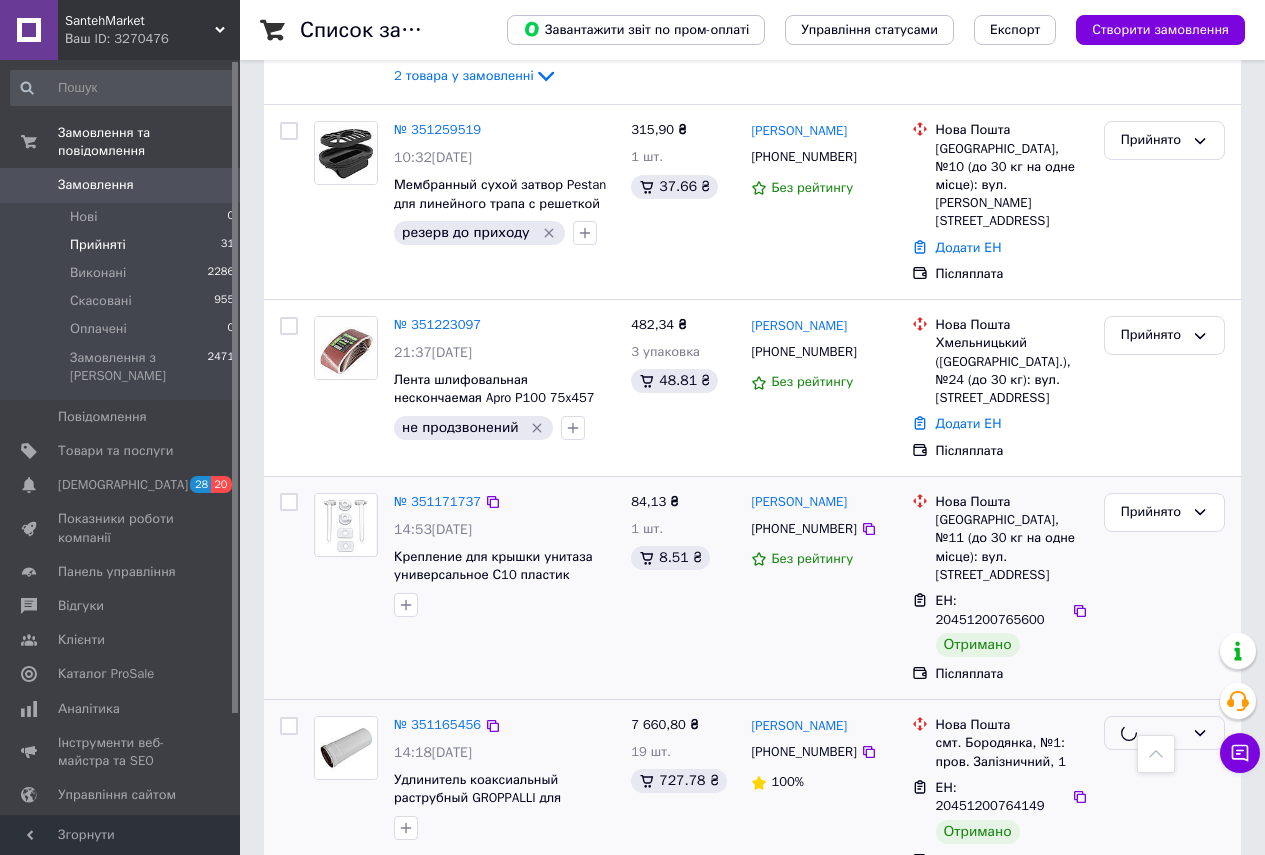 scroll, scrollTop: 4593, scrollLeft: 0, axis: vertical 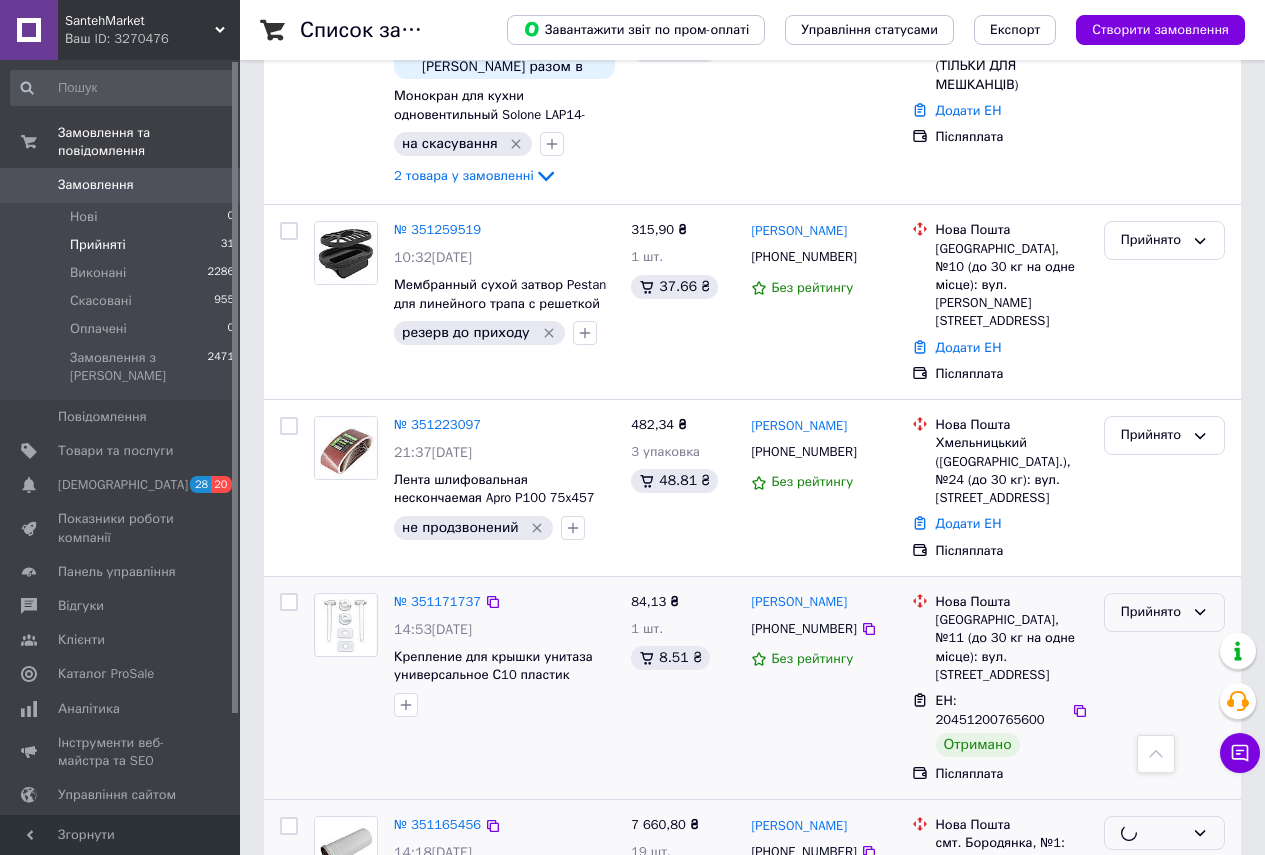click on "Прийнято" at bounding box center [1152, 612] 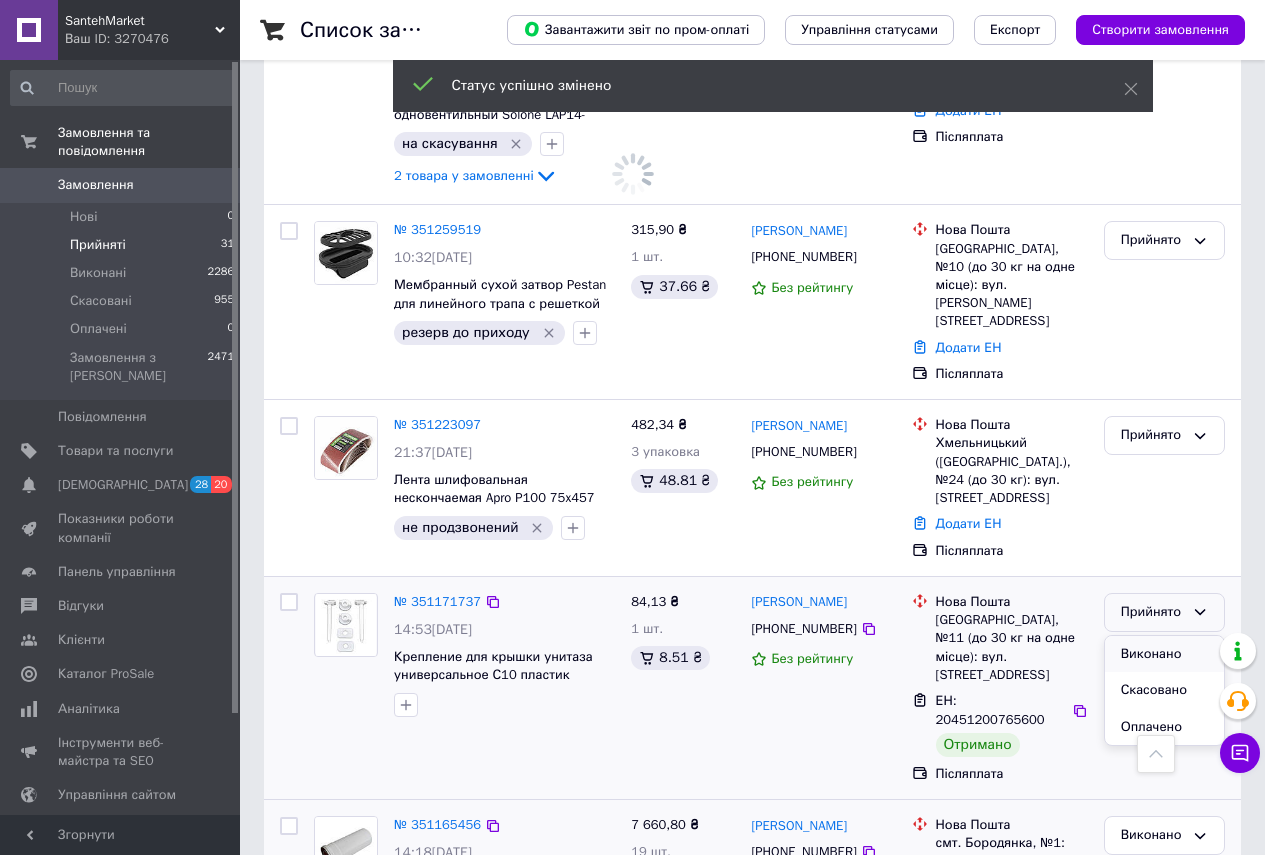 click on "Виконано" at bounding box center (1164, 654) 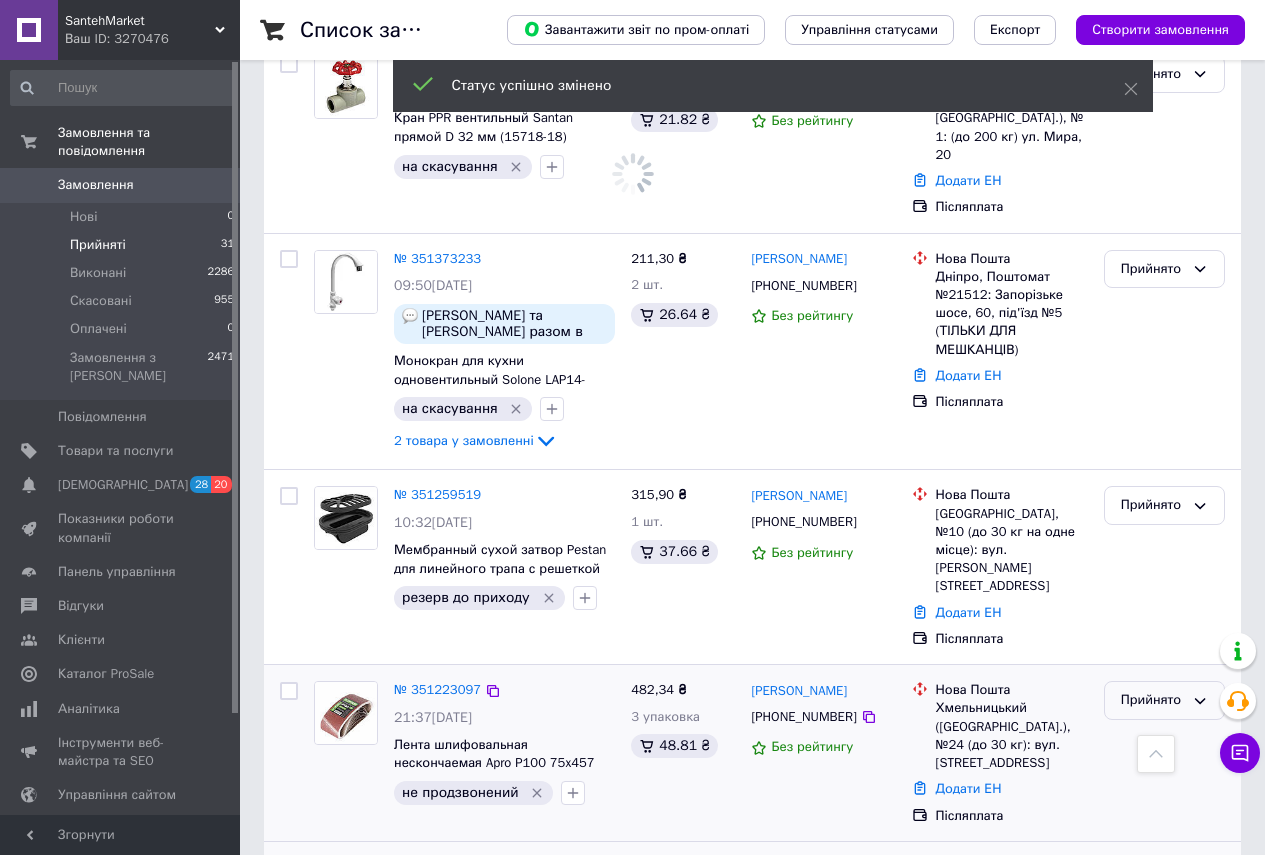 scroll, scrollTop: 4293, scrollLeft: 0, axis: vertical 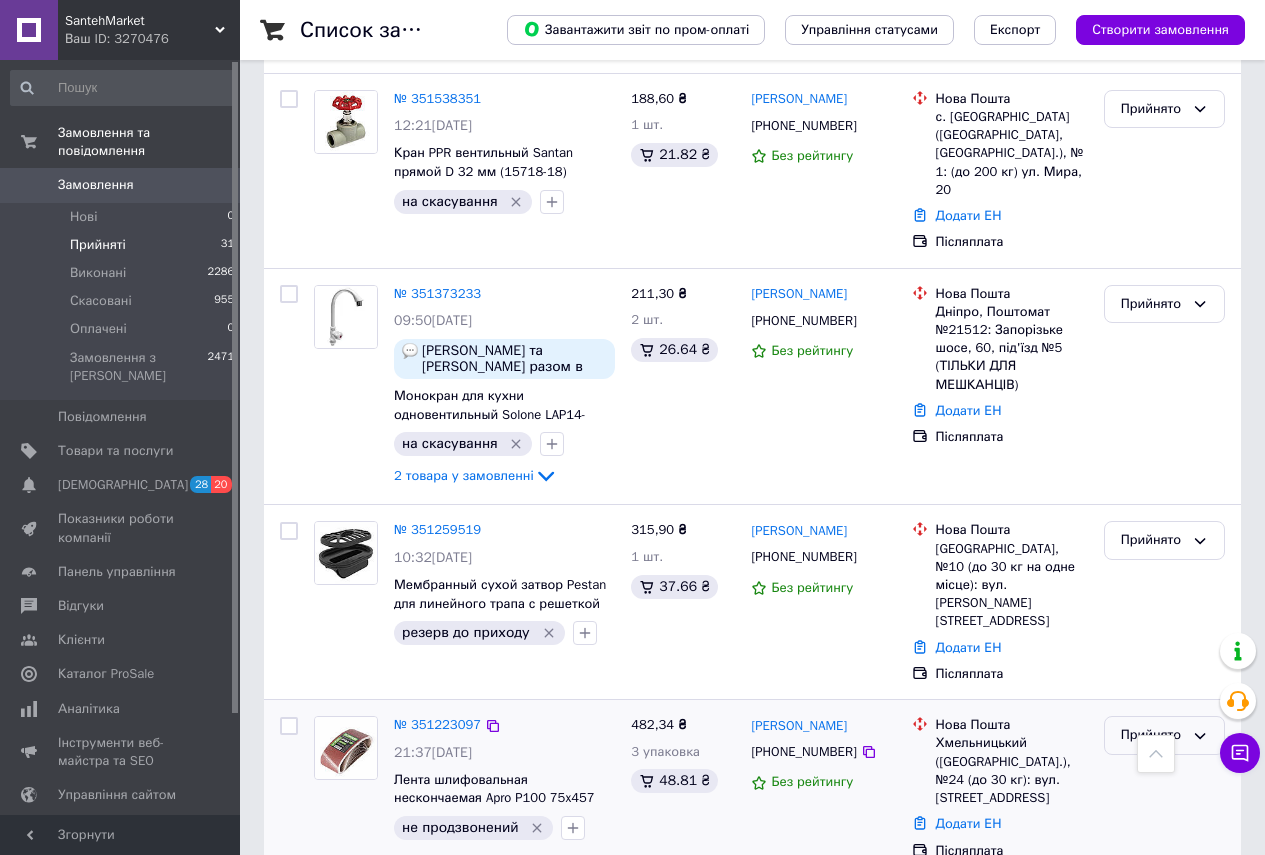 click on "Прийнято" at bounding box center (1152, 735) 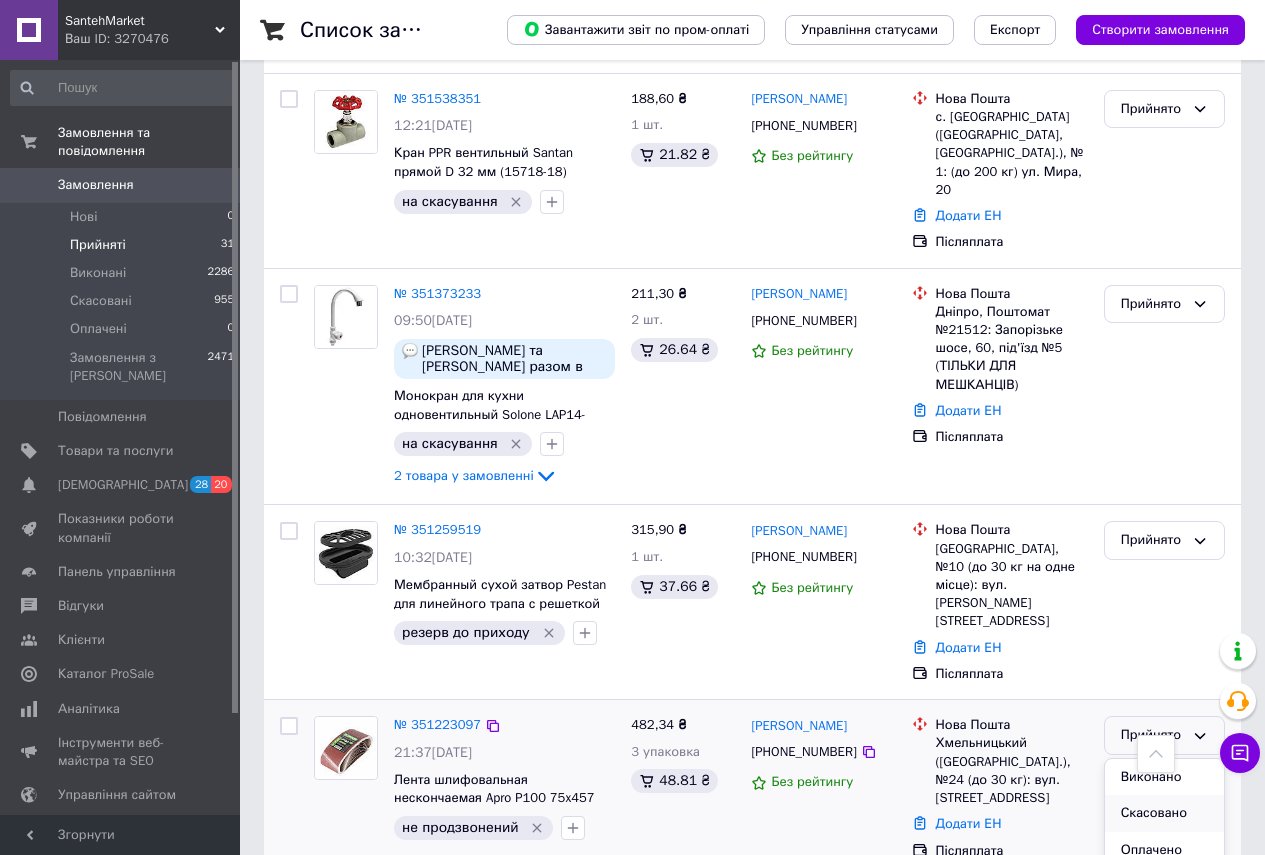 click on "Скасовано" at bounding box center (1164, 813) 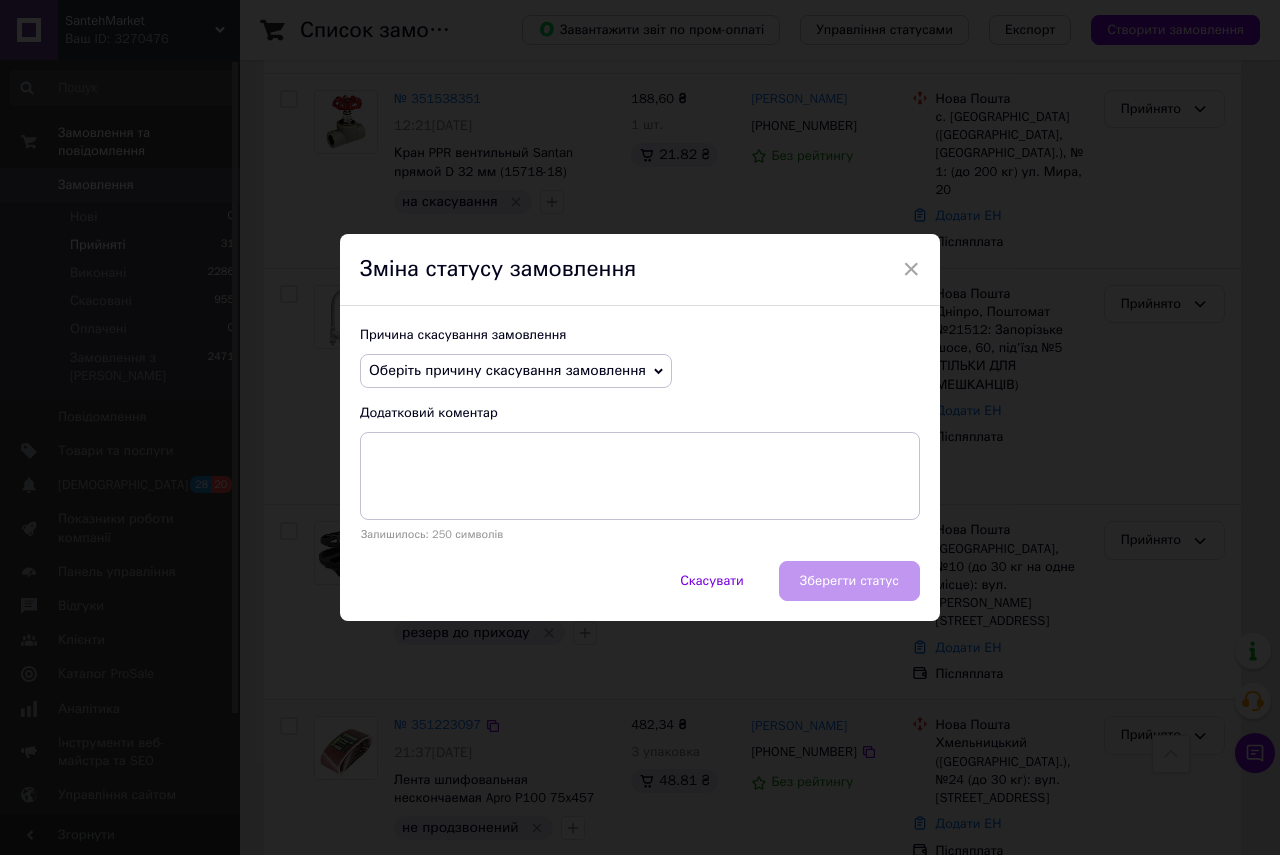 click on "Оберіть причину скасування замовлення" at bounding box center [507, 370] 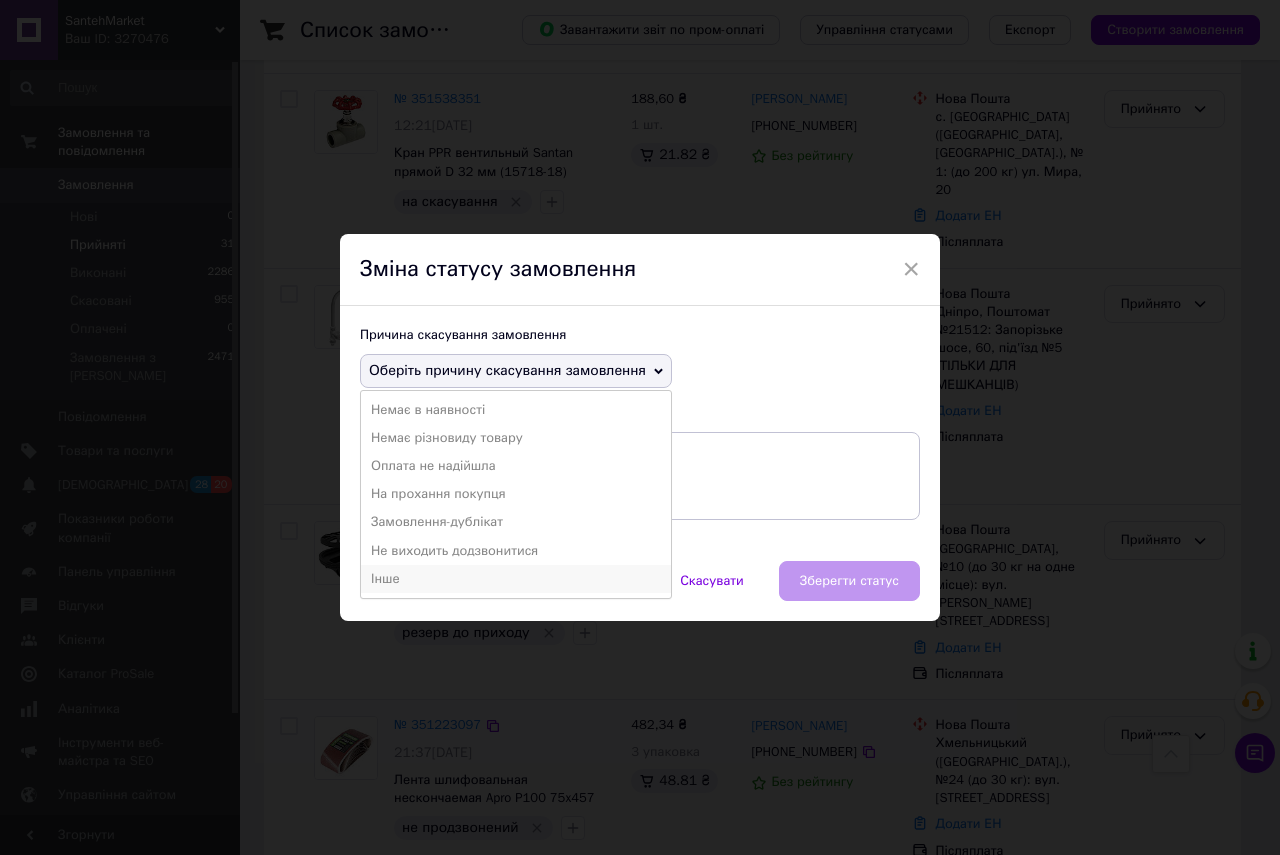 click on "Інше" at bounding box center [516, 579] 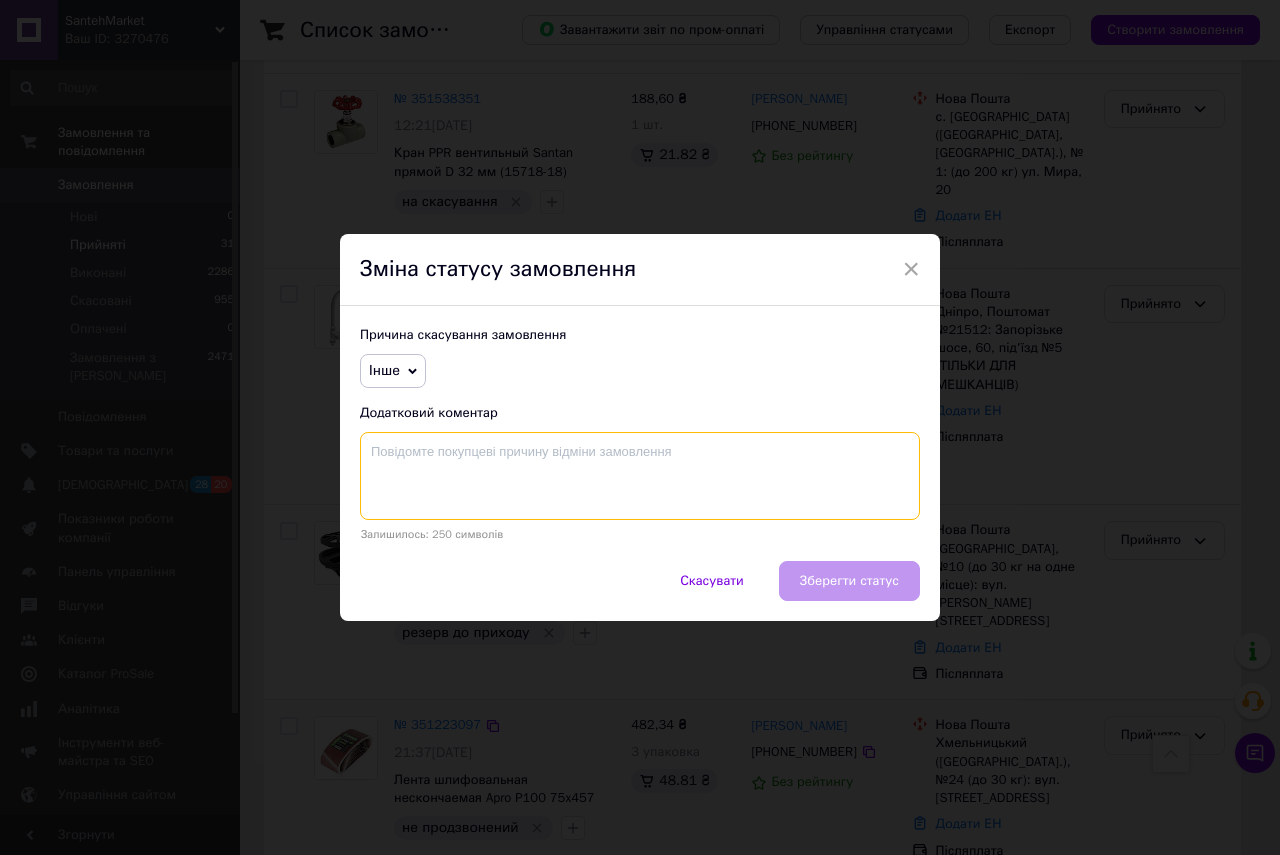 click at bounding box center [640, 476] 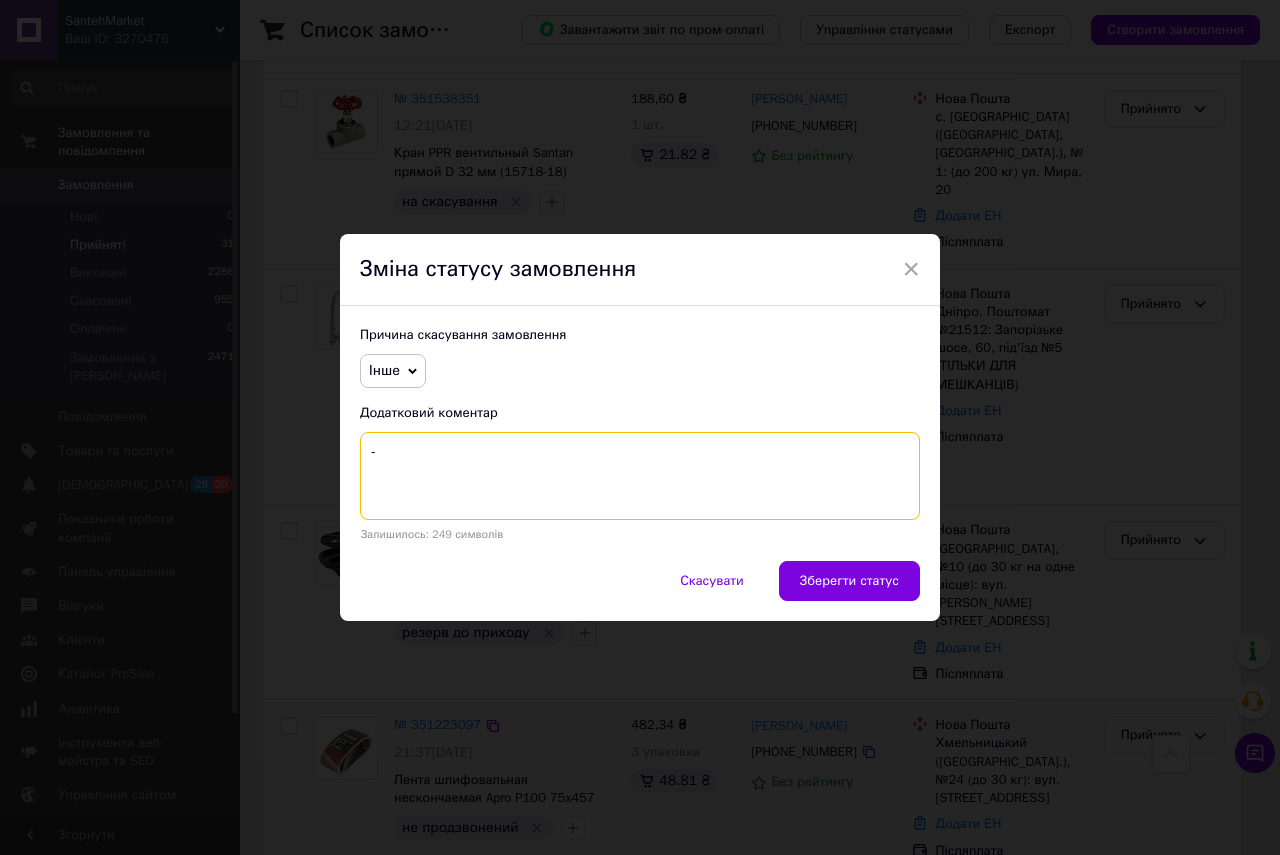 click on "-" at bounding box center [640, 476] 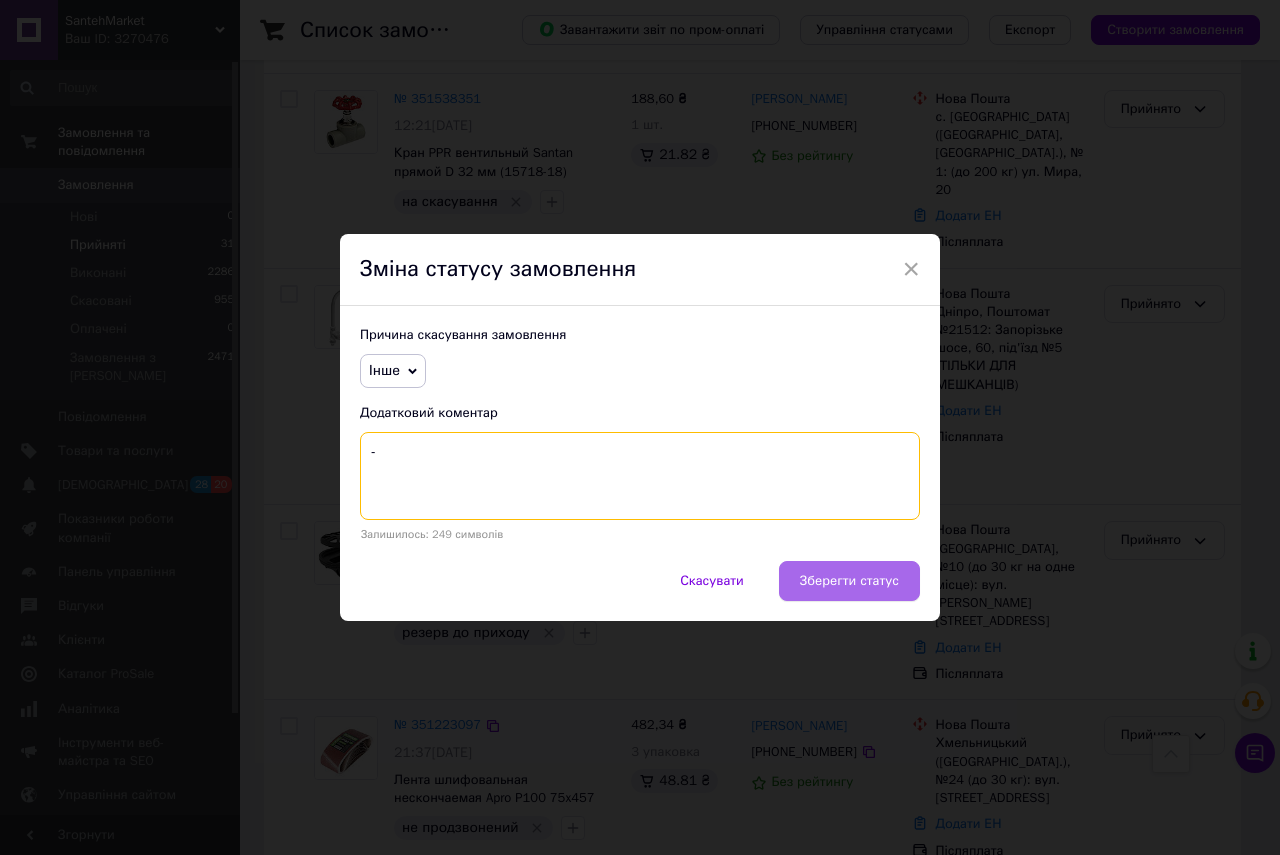 type on "-" 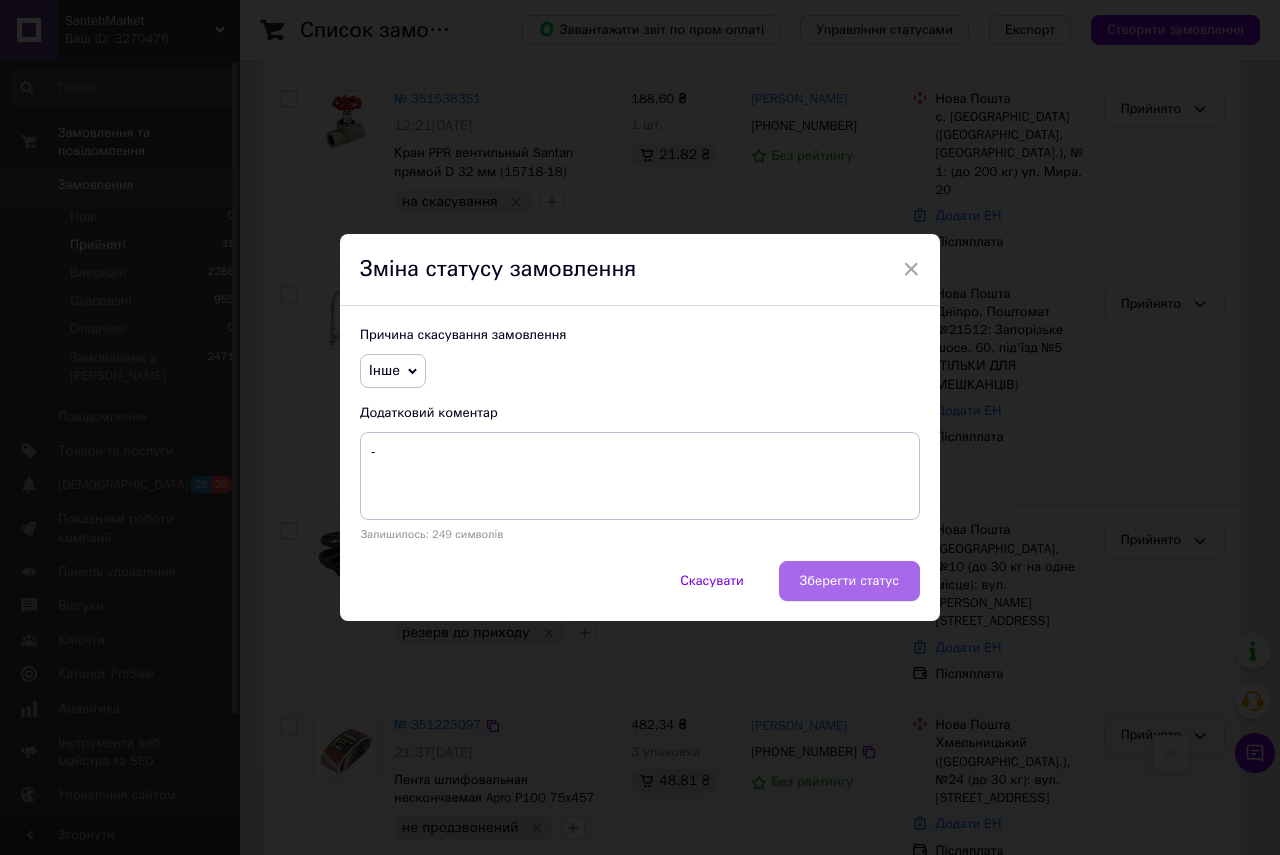 click on "Зберегти статус" at bounding box center (849, 581) 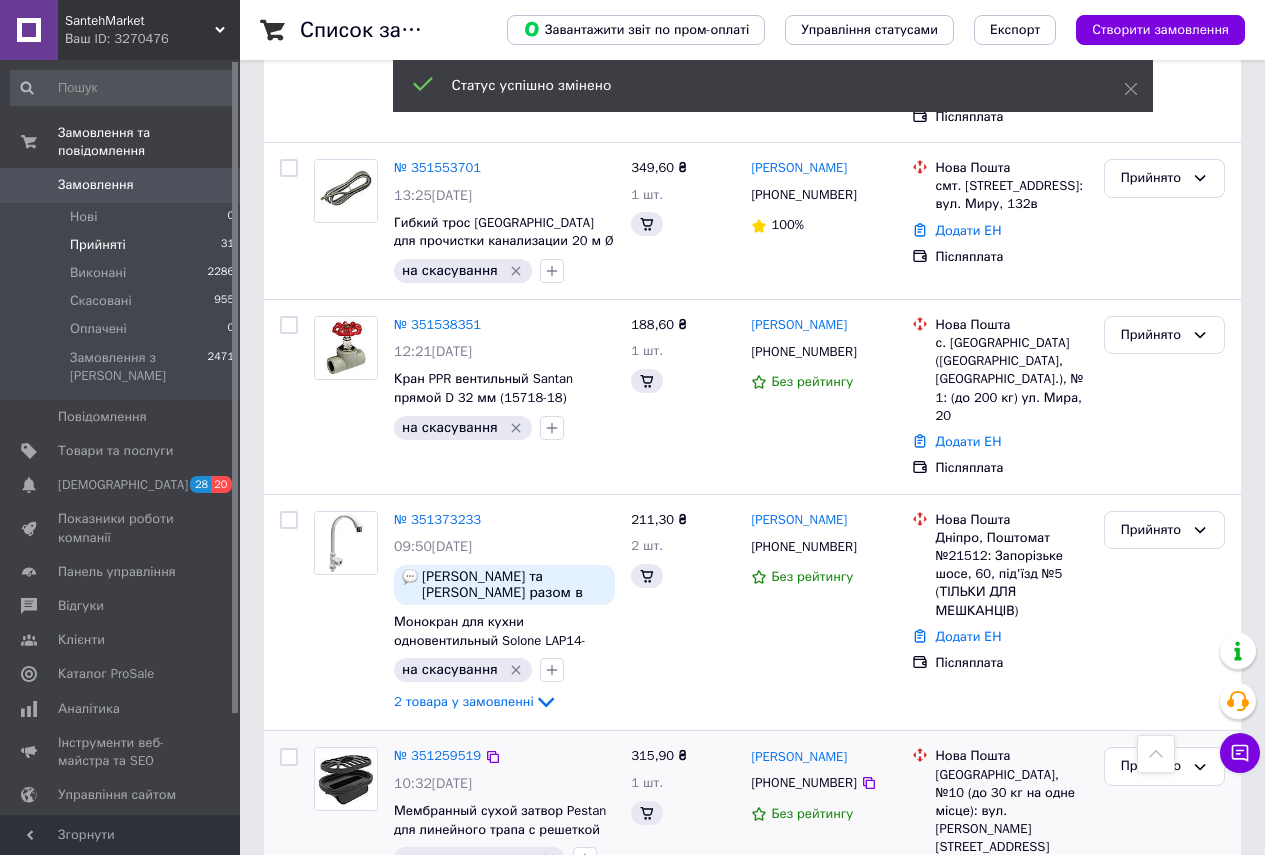 scroll, scrollTop: 3893, scrollLeft: 0, axis: vertical 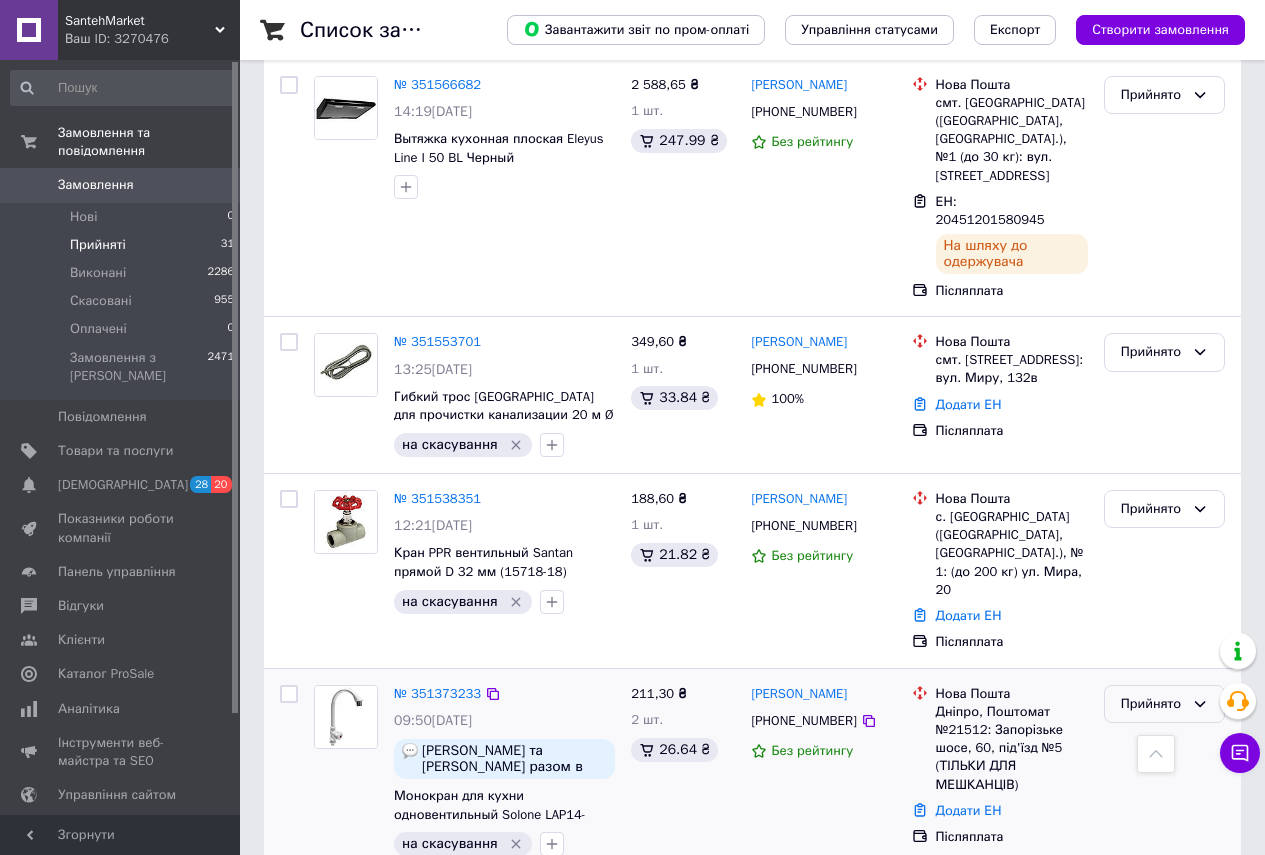 click on "Прийнято" at bounding box center [1152, 704] 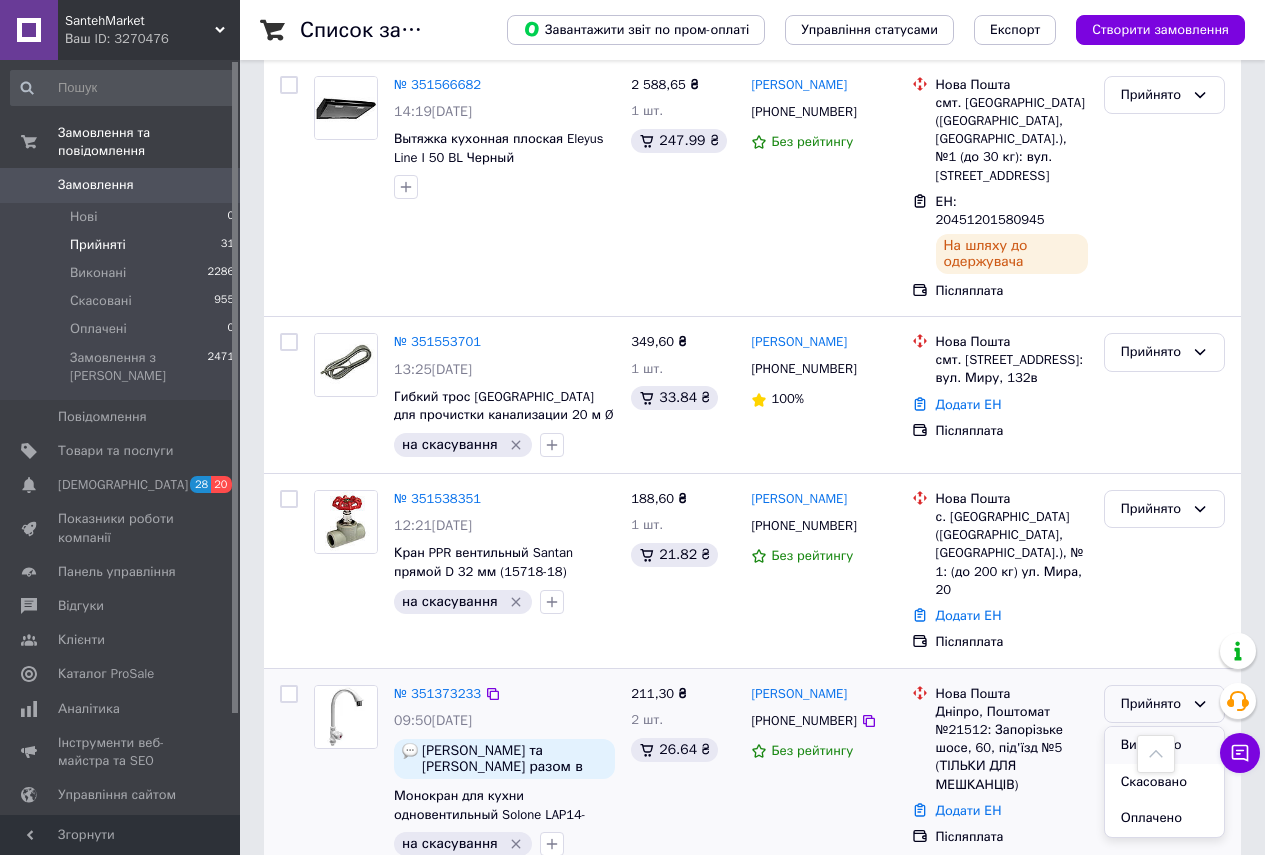 click on "Виконано" at bounding box center [1164, 745] 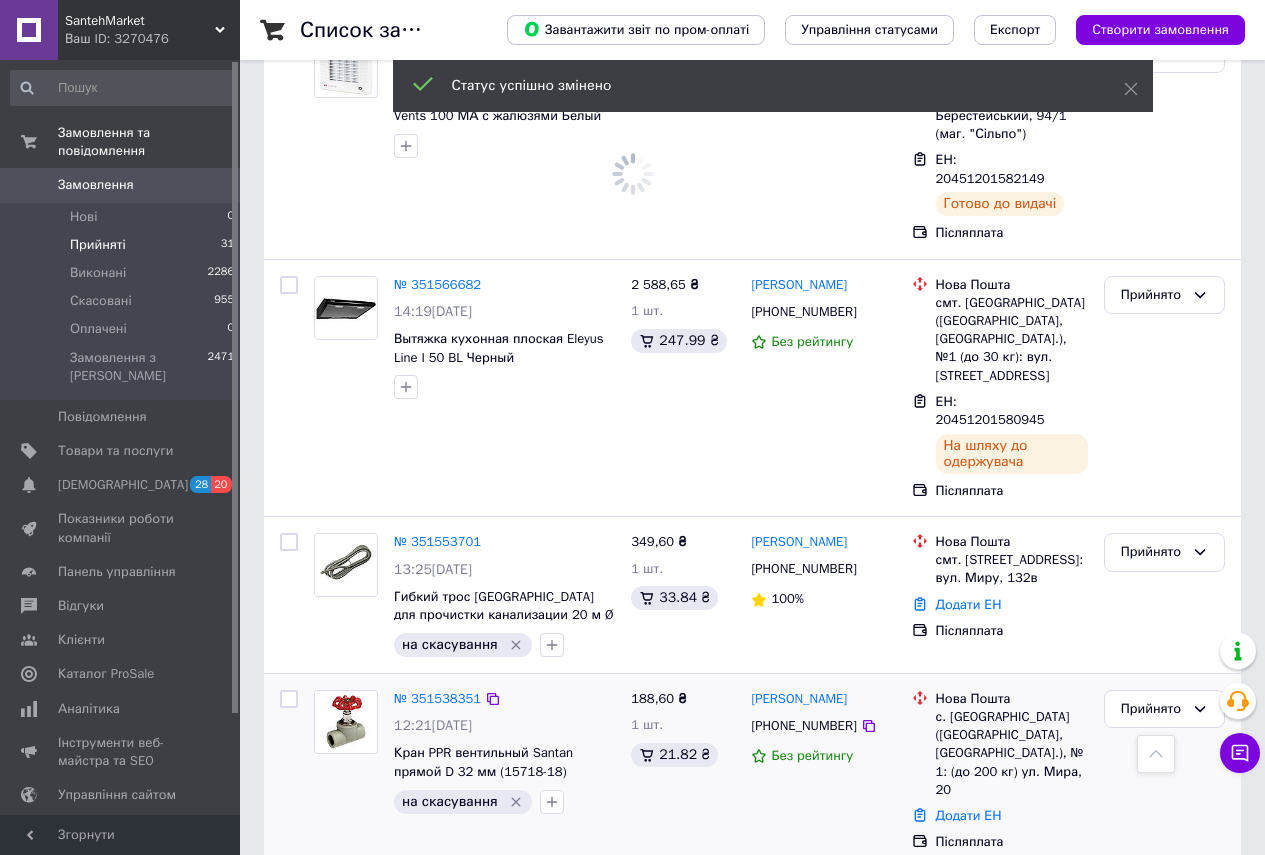 scroll, scrollTop: 3593, scrollLeft: 0, axis: vertical 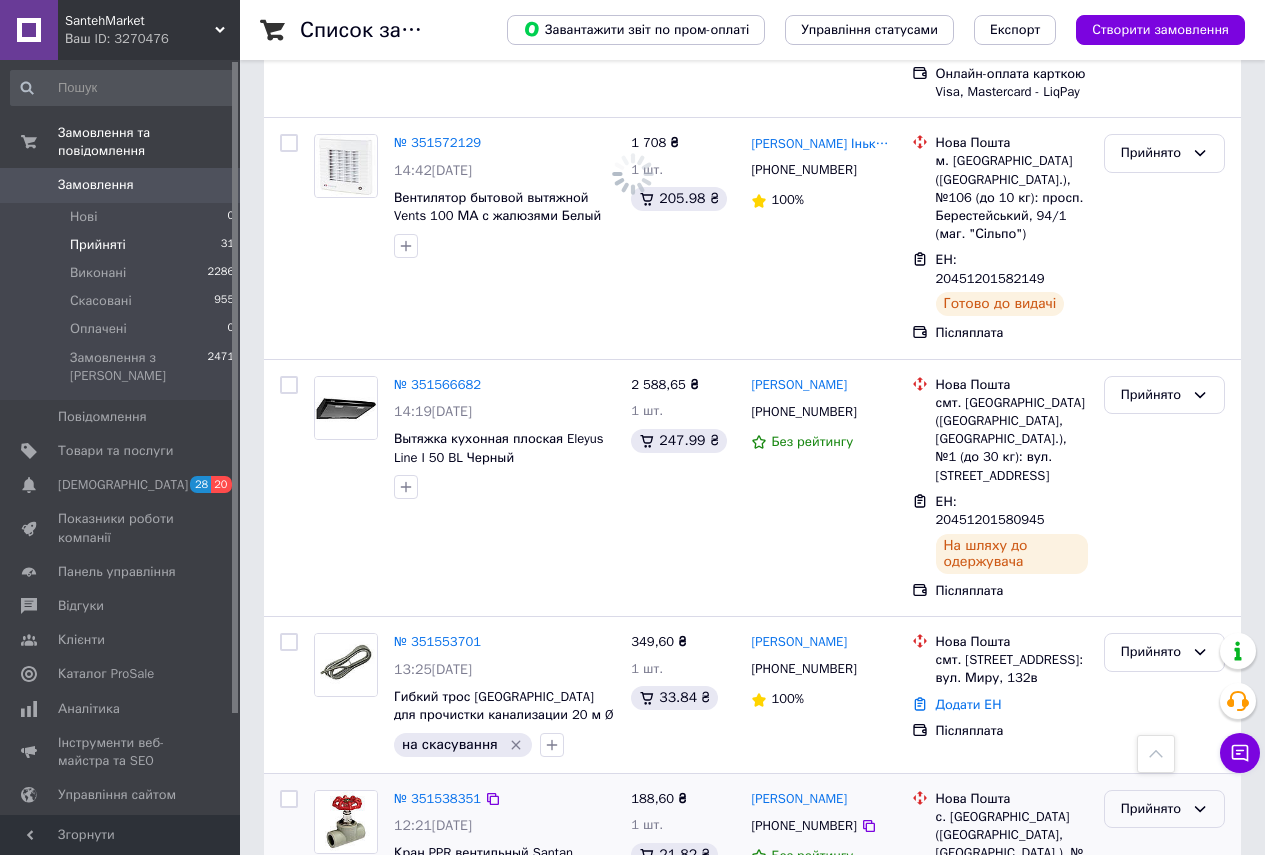 click on "Прийнято" at bounding box center (1152, 809) 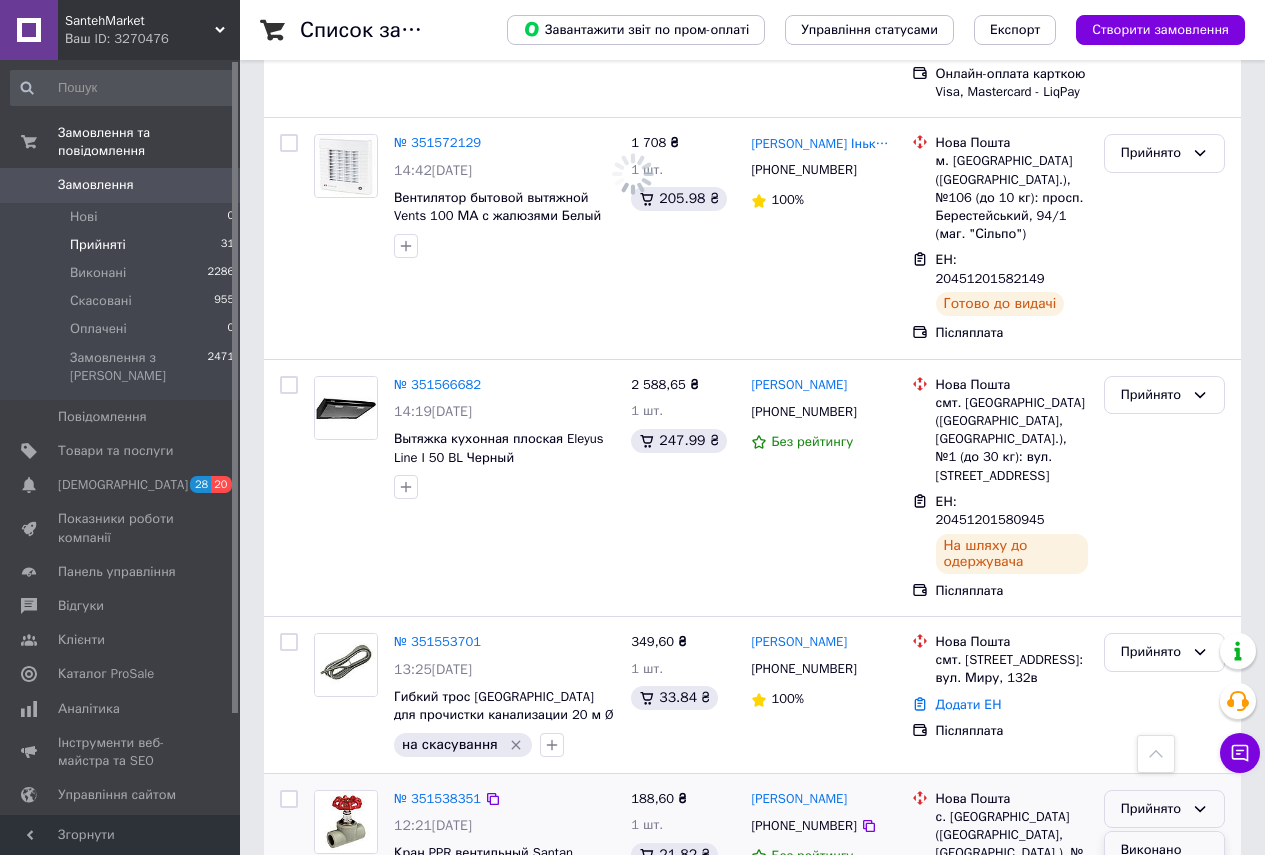 click on "Виконано" at bounding box center [1164, 850] 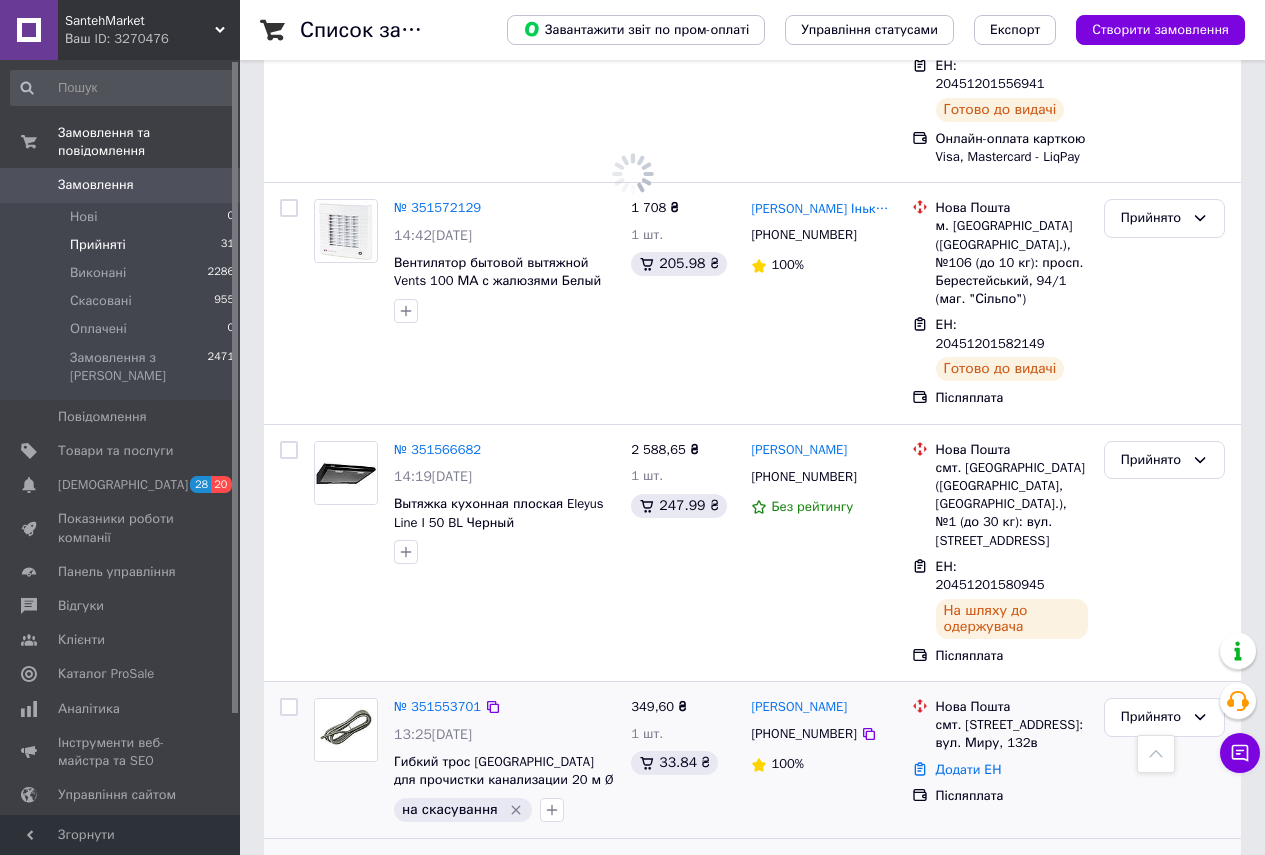 scroll, scrollTop: 3493, scrollLeft: 0, axis: vertical 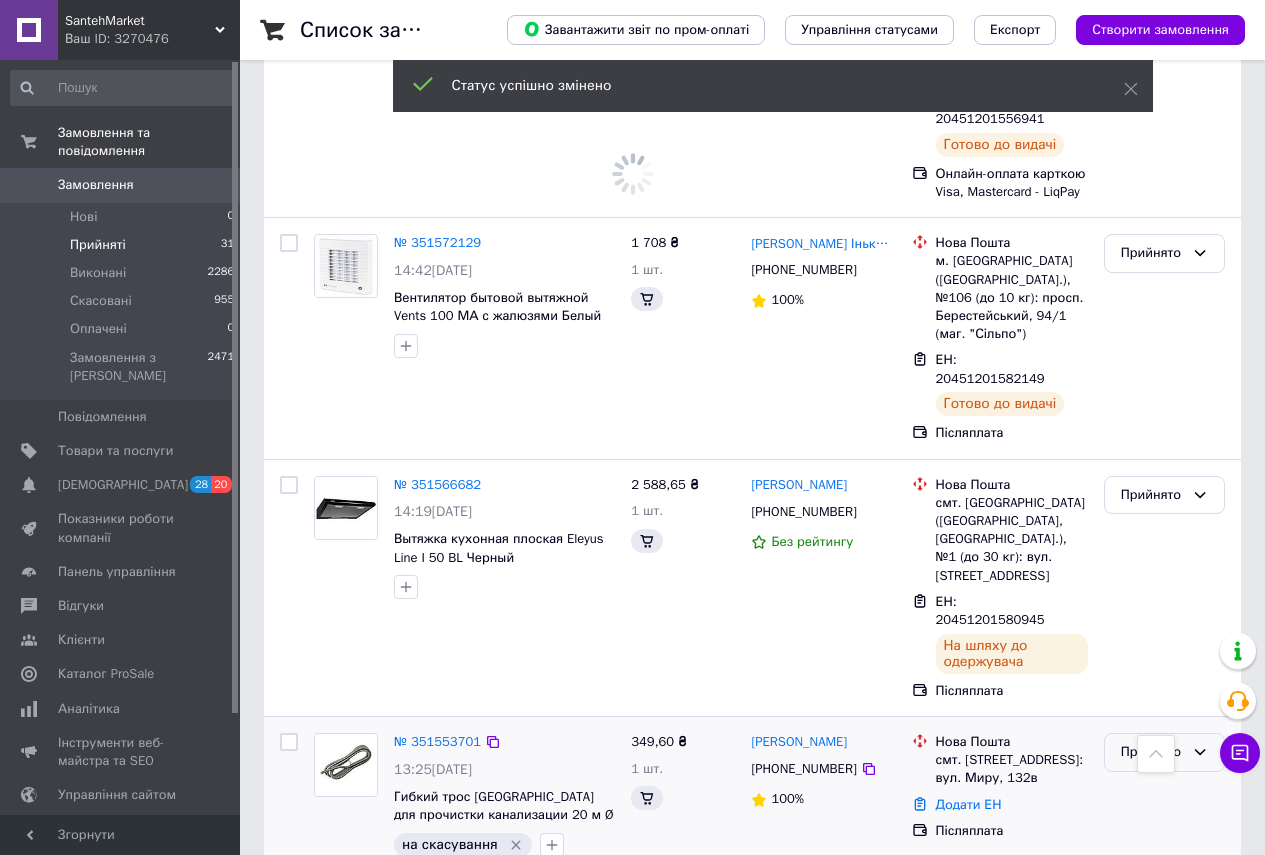 click on "Прийнято" at bounding box center [1152, 752] 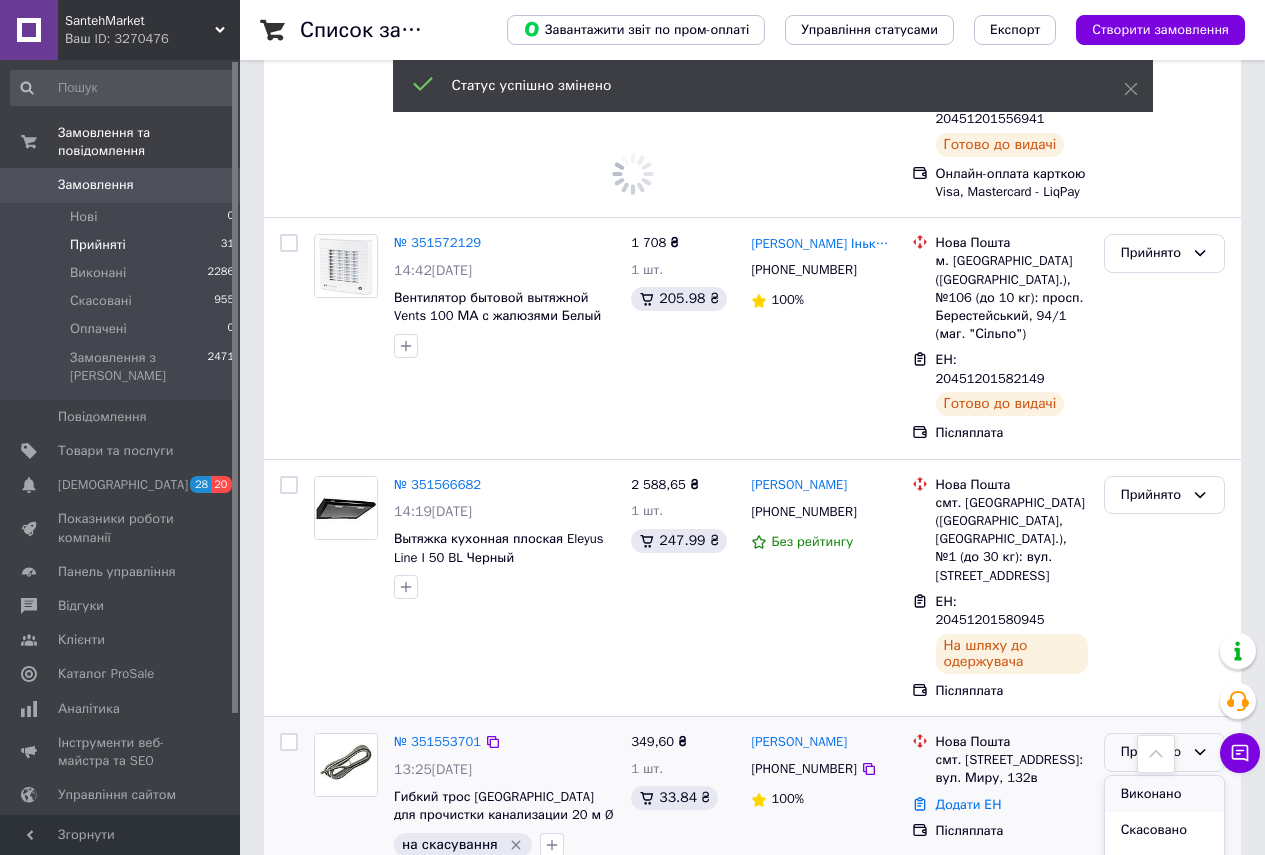 click on "Виконано" at bounding box center (1164, 794) 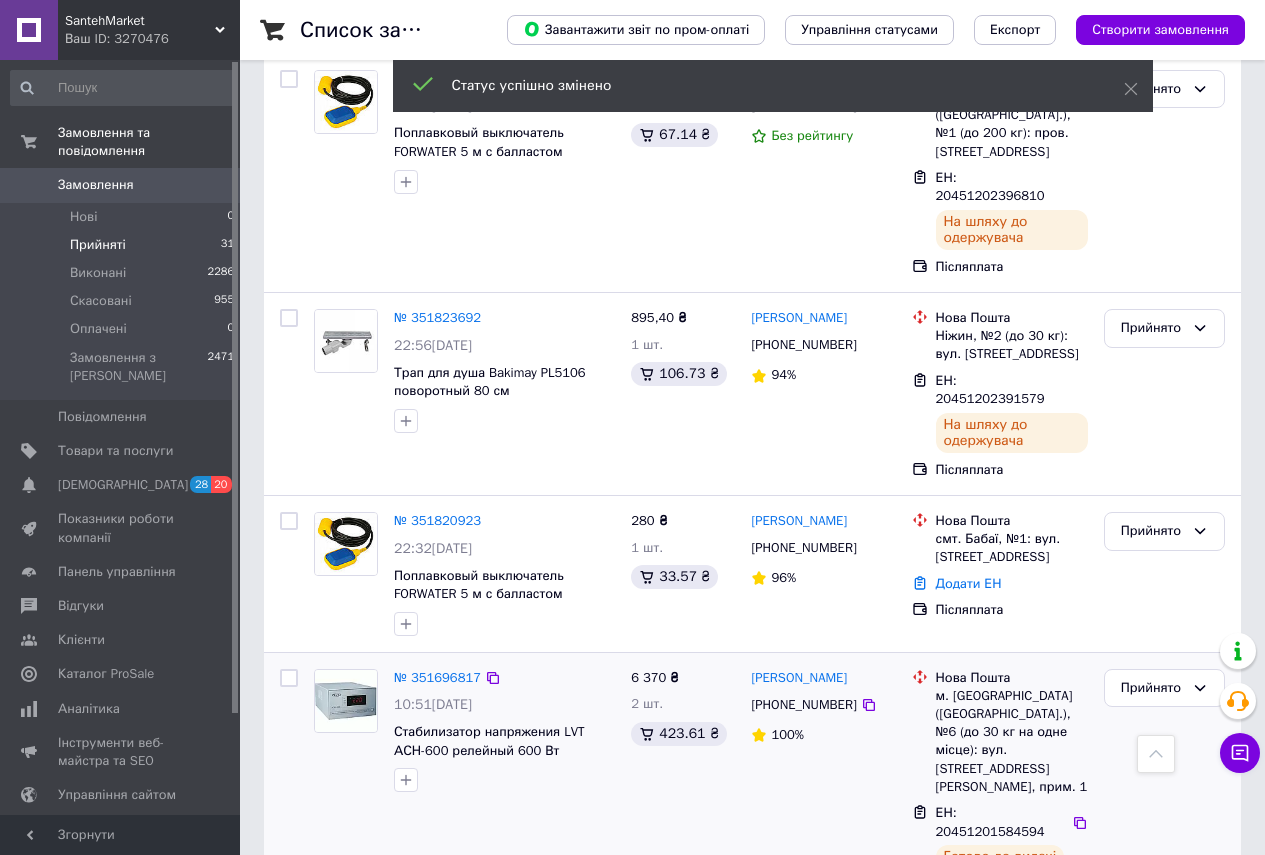 scroll, scrollTop: 2293, scrollLeft: 0, axis: vertical 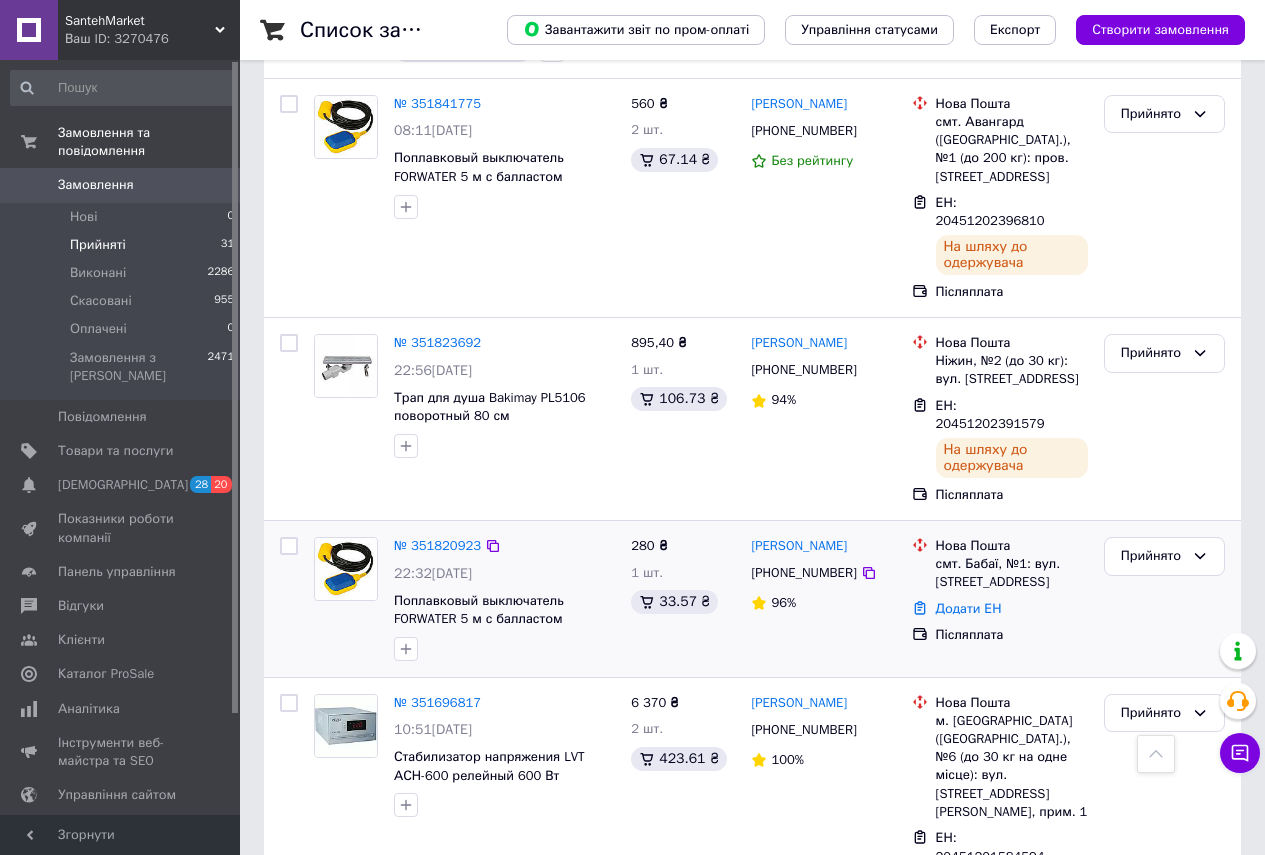 click on "[PHONE_NUMBER]" at bounding box center (823, 573) 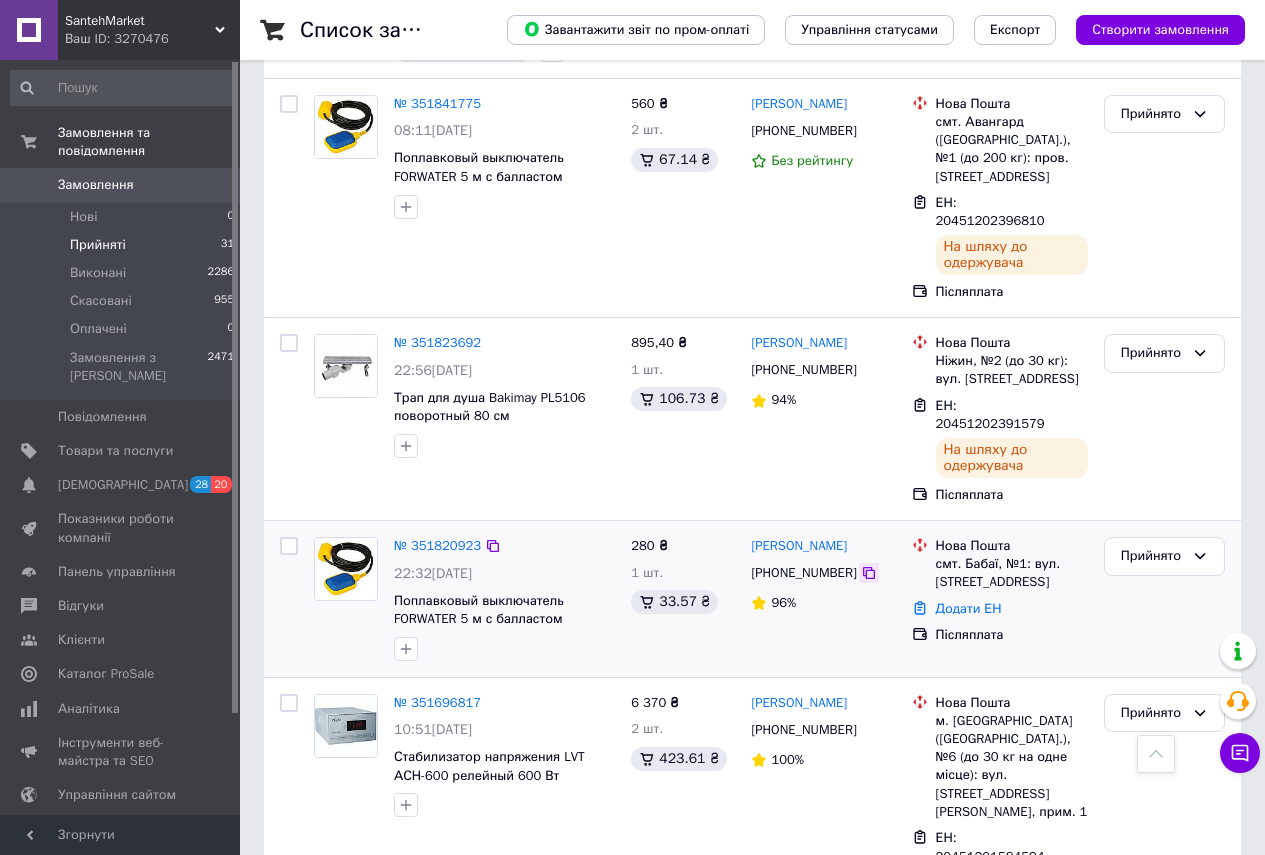 click 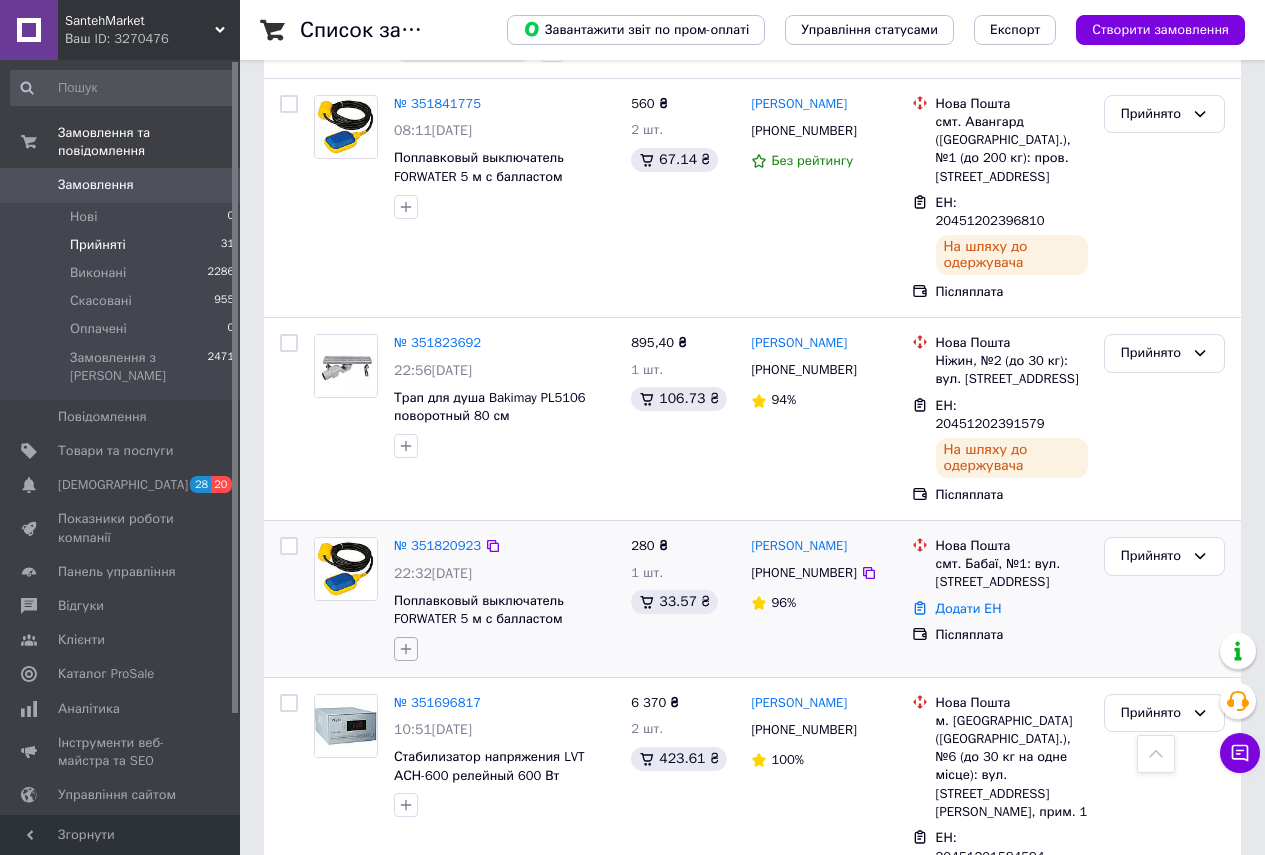 click 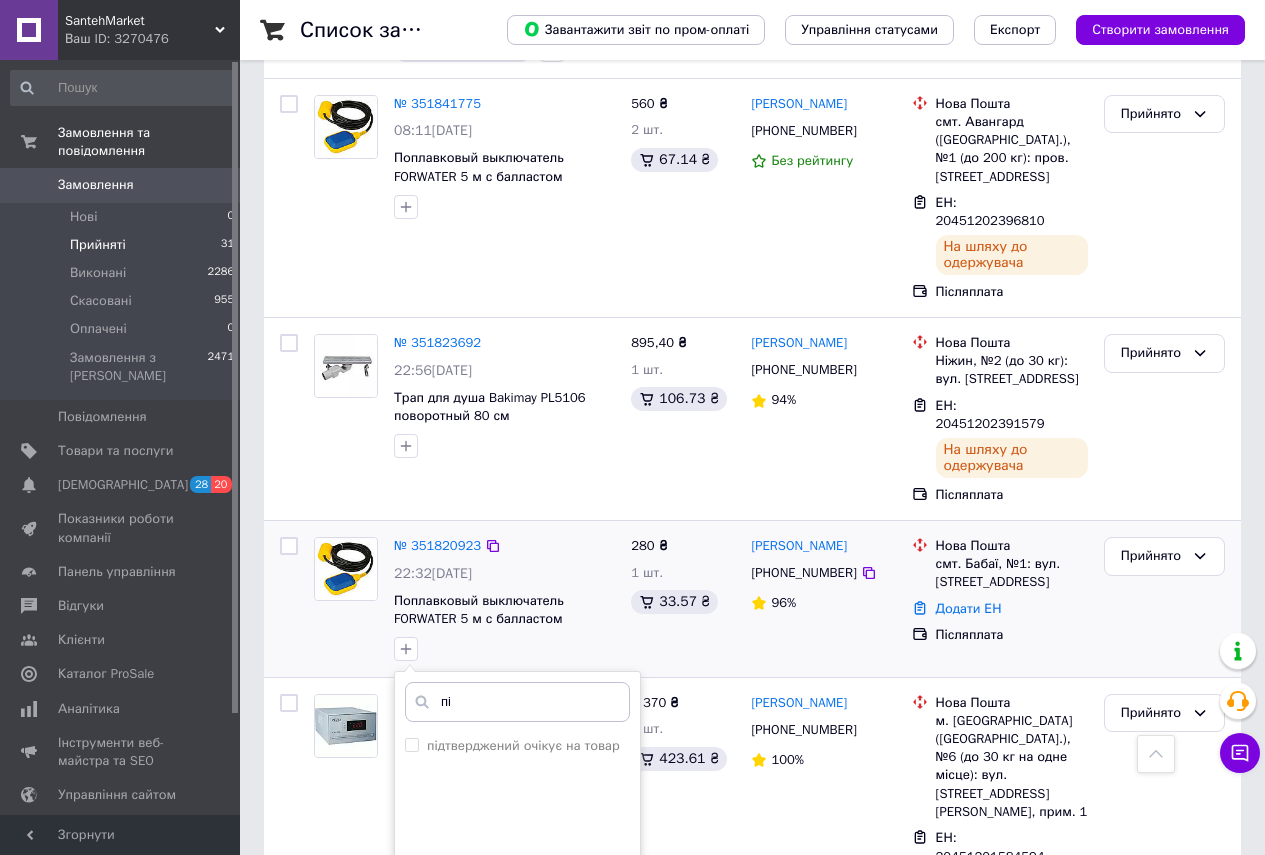 type on "п" 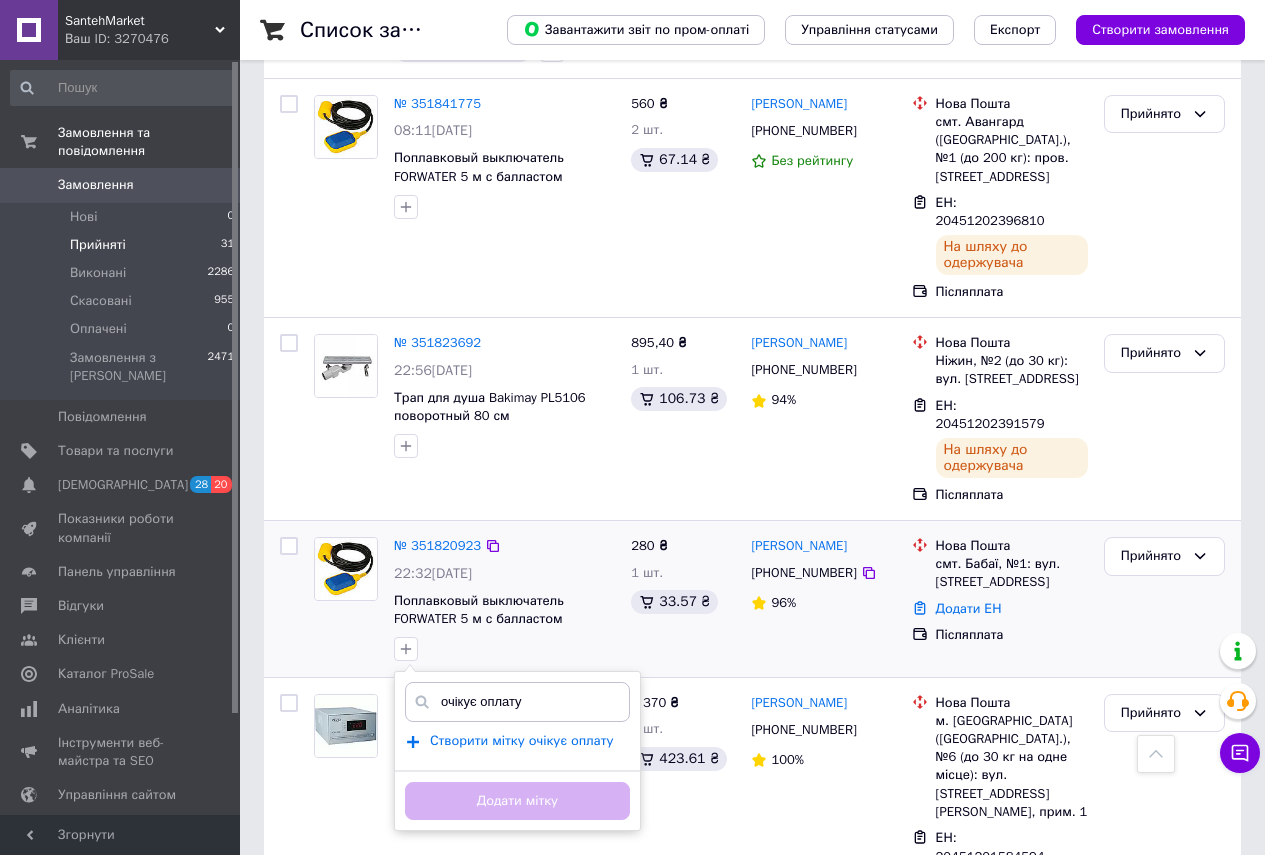 type on "очікує оплату" 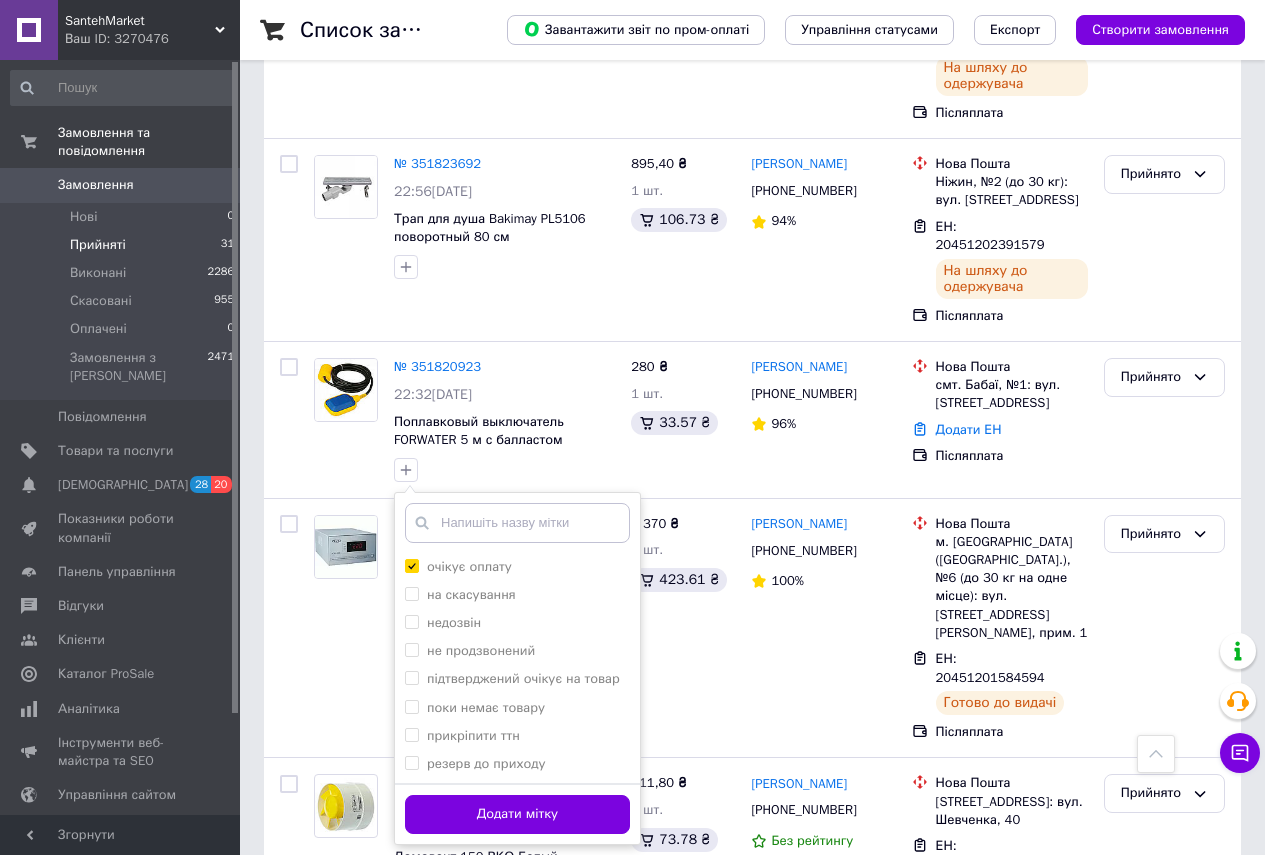 scroll, scrollTop: 2693, scrollLeft: 0, axis: vertical 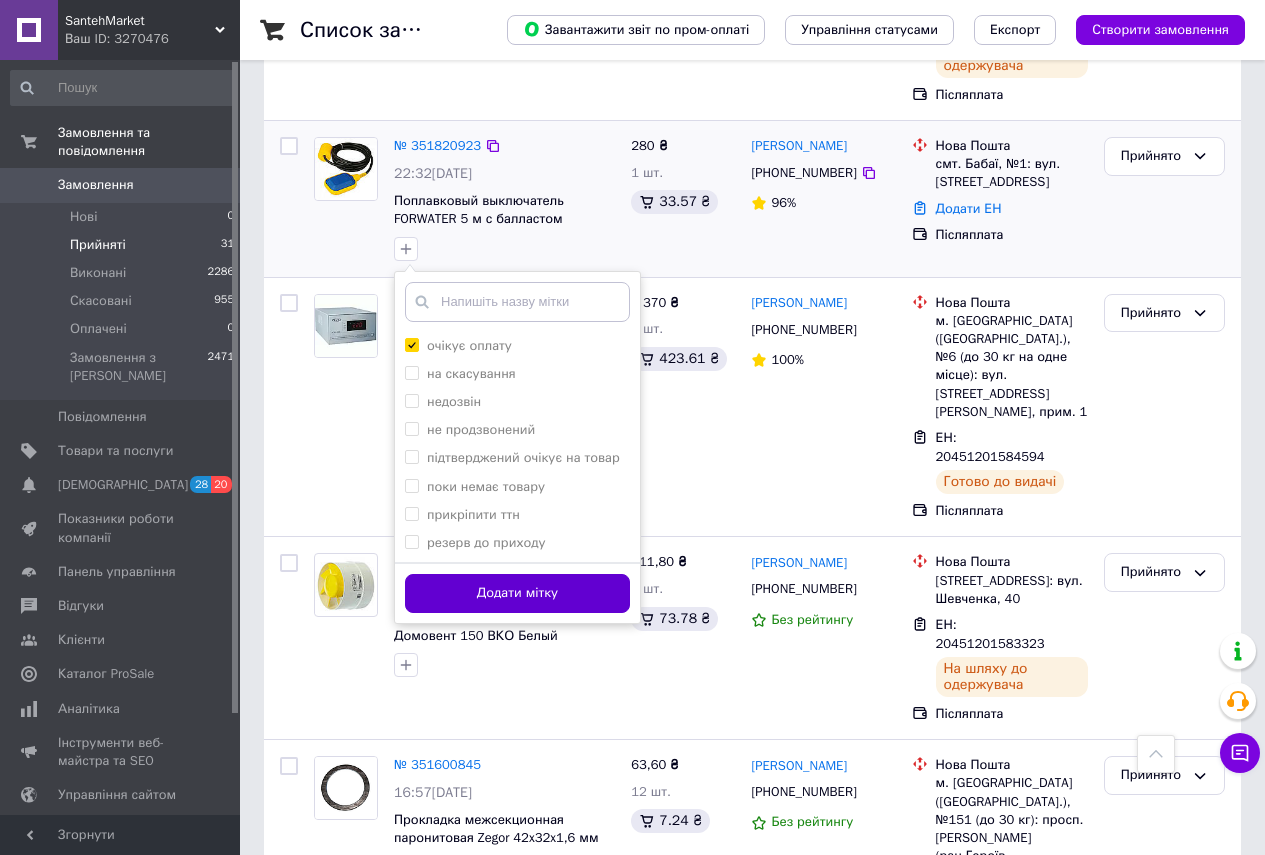 click on "Додати мітку" at bounding box center (517, 593) 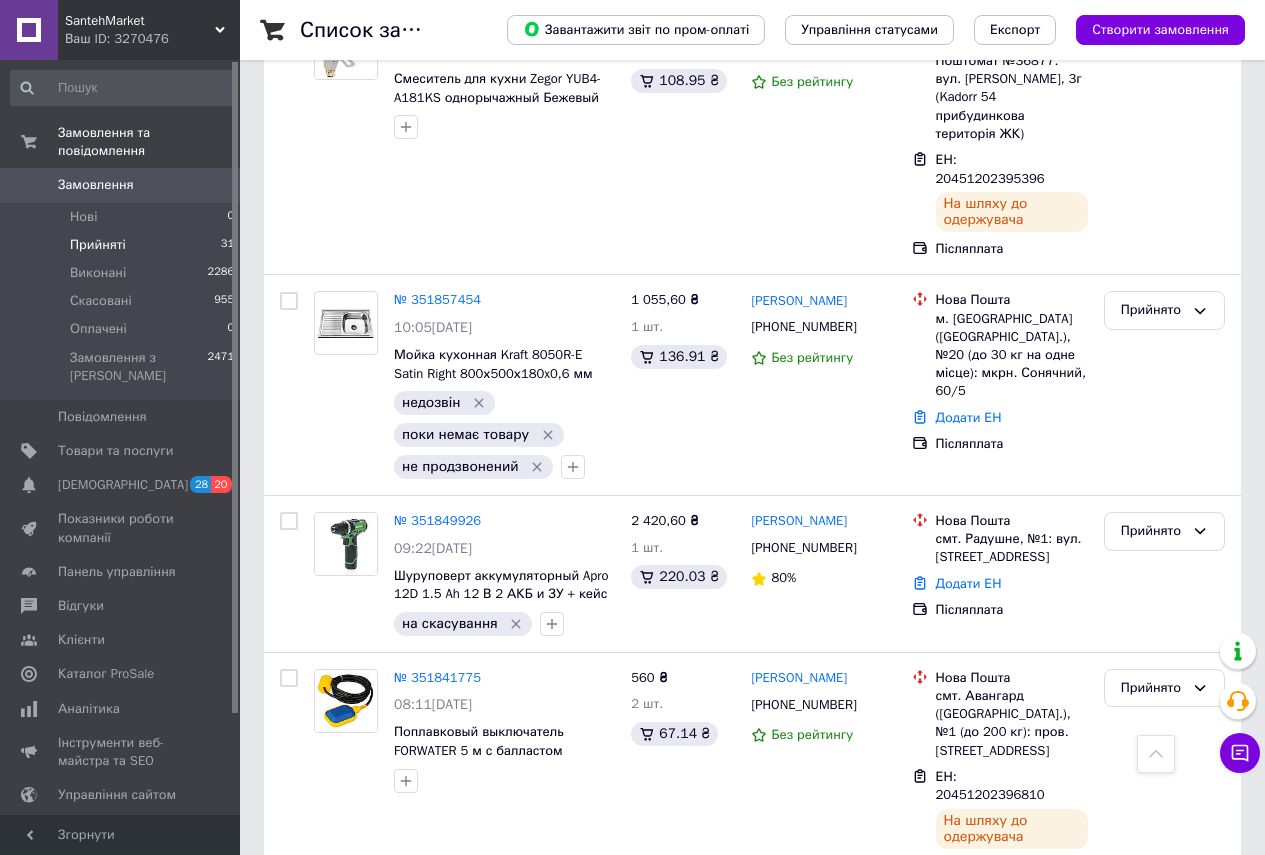 scroll, scrollTop: 1693, scrollLeft: 0, axis: vertical 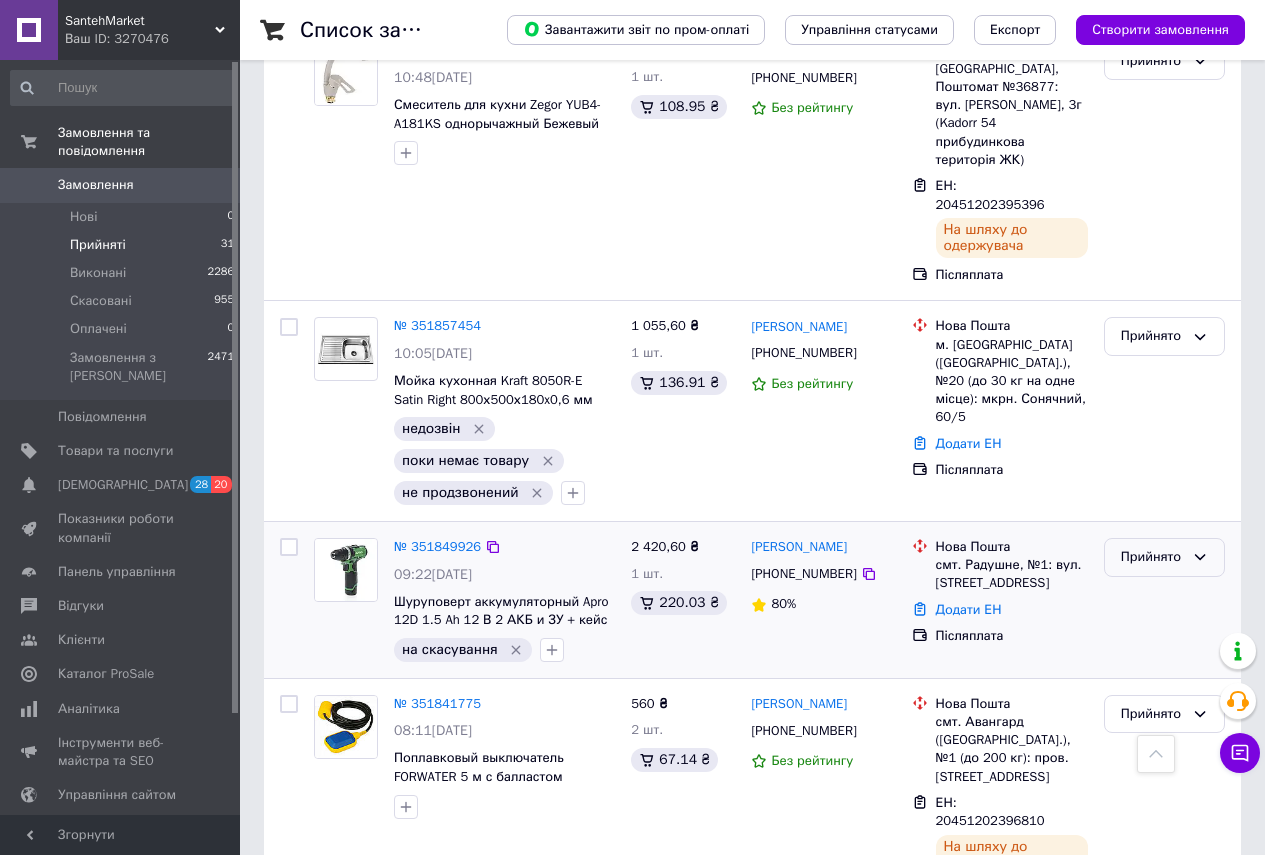 click on "Прийнято" at bounding box center [1152, 557] 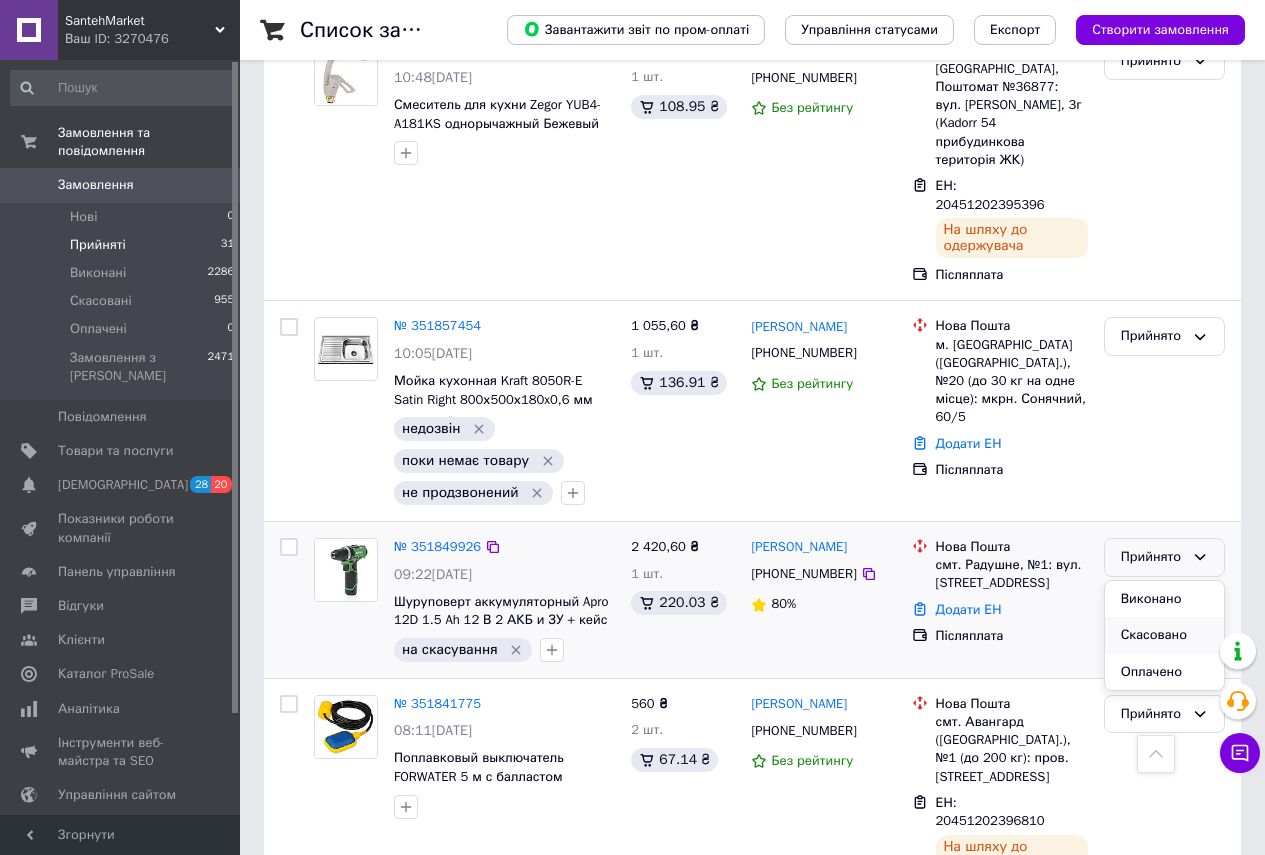 click on "Скасовано" at bounding box center (1164, 635) 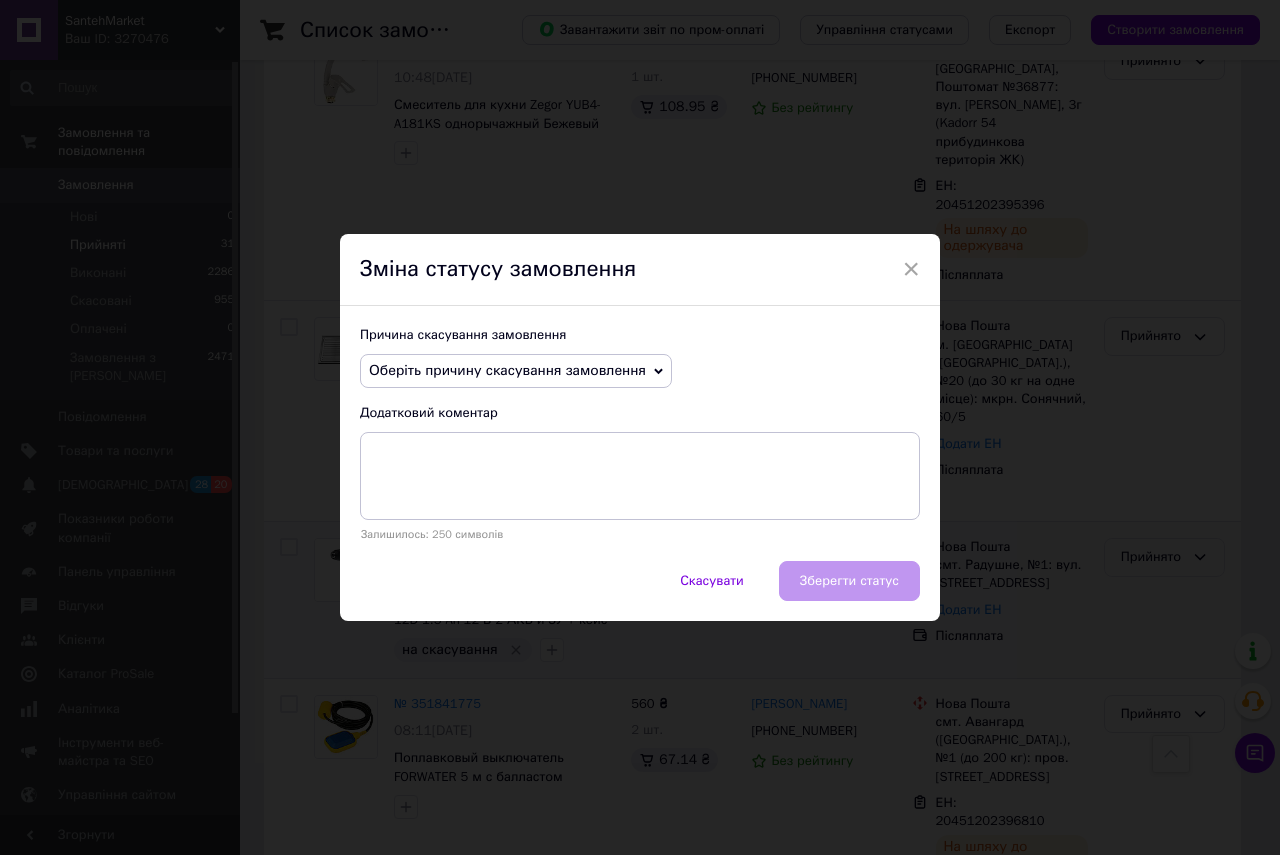 click on "Оберіть причину скасування замовлення" at bounding box center [507, 370] 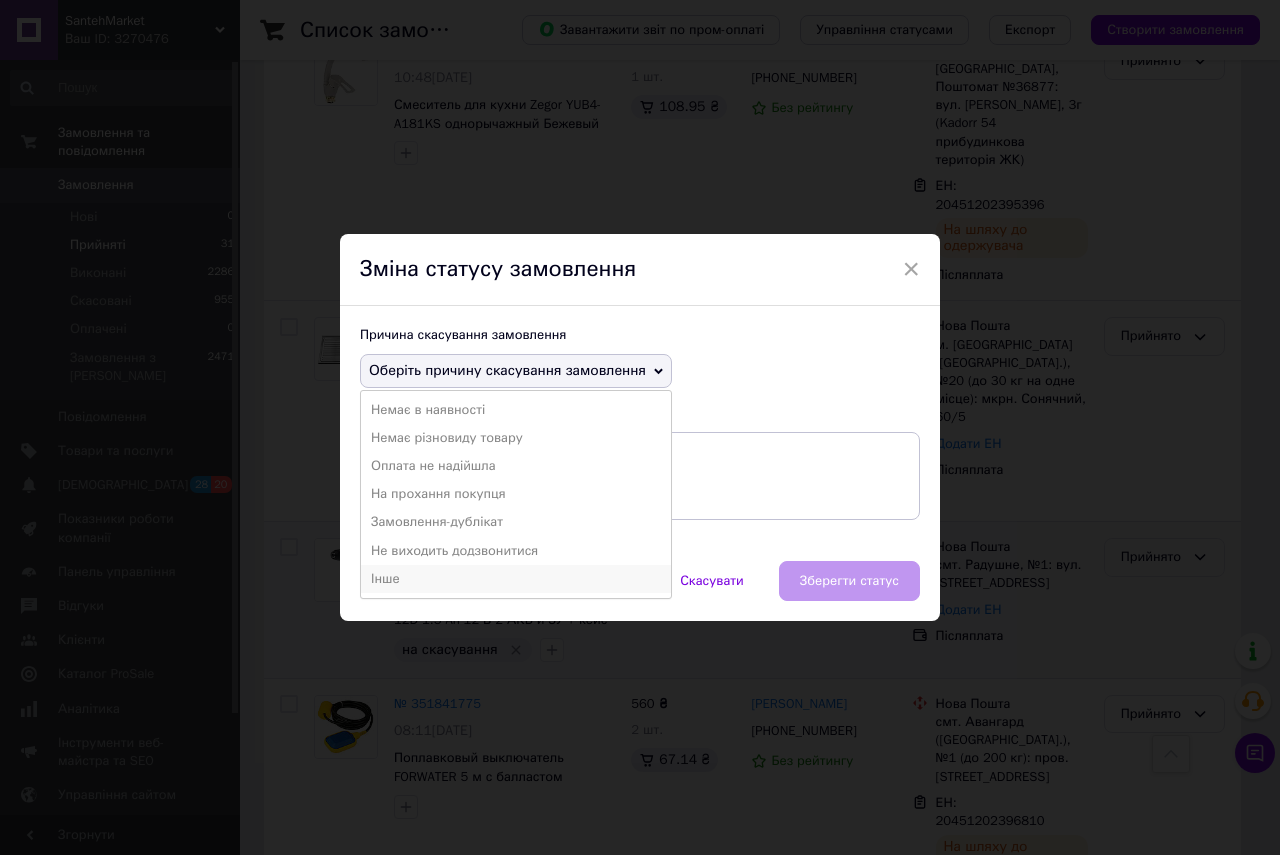 click on "Інше" at bounding box center [516, 579] 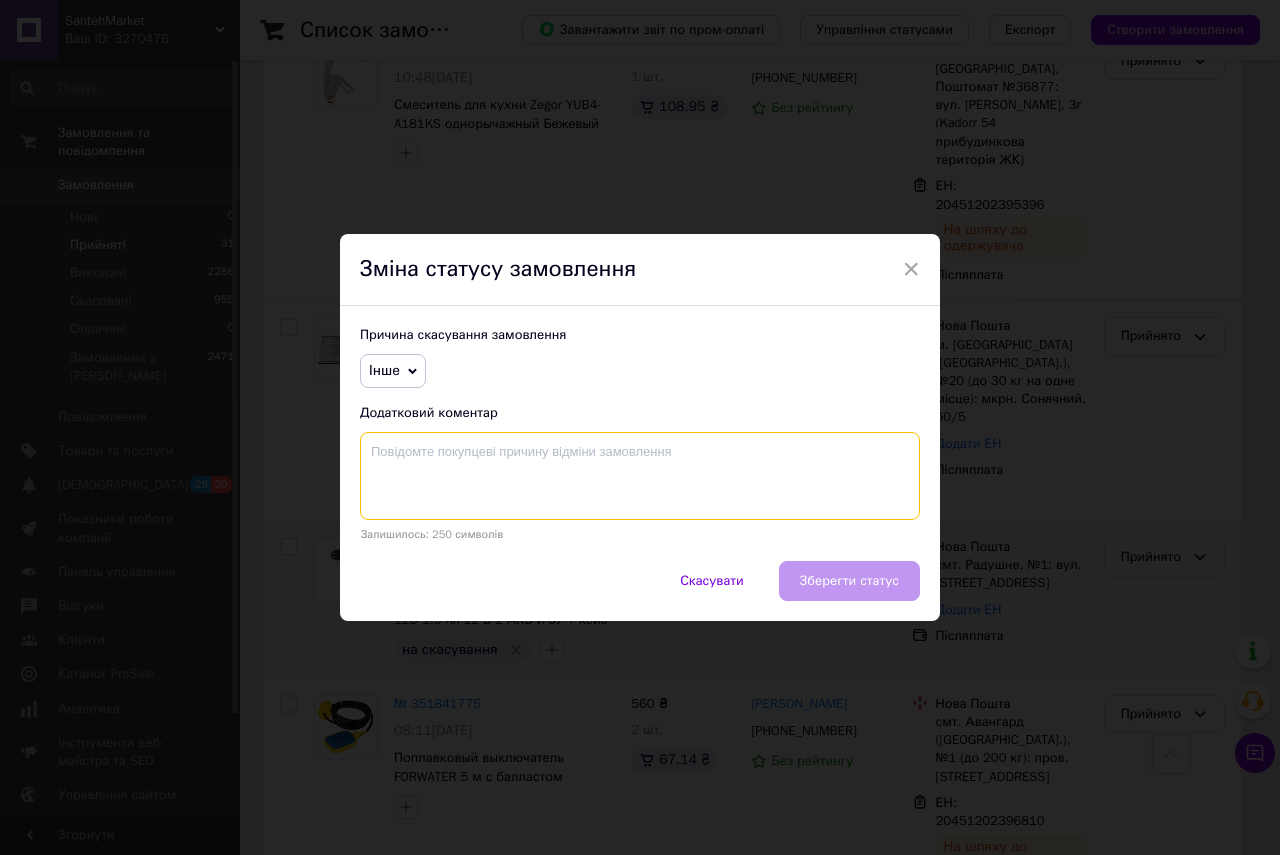 drag, startPoint x: 431, startPoint y: 453, endPoint x: 489, endPoint y: 418, distance: 67.74216 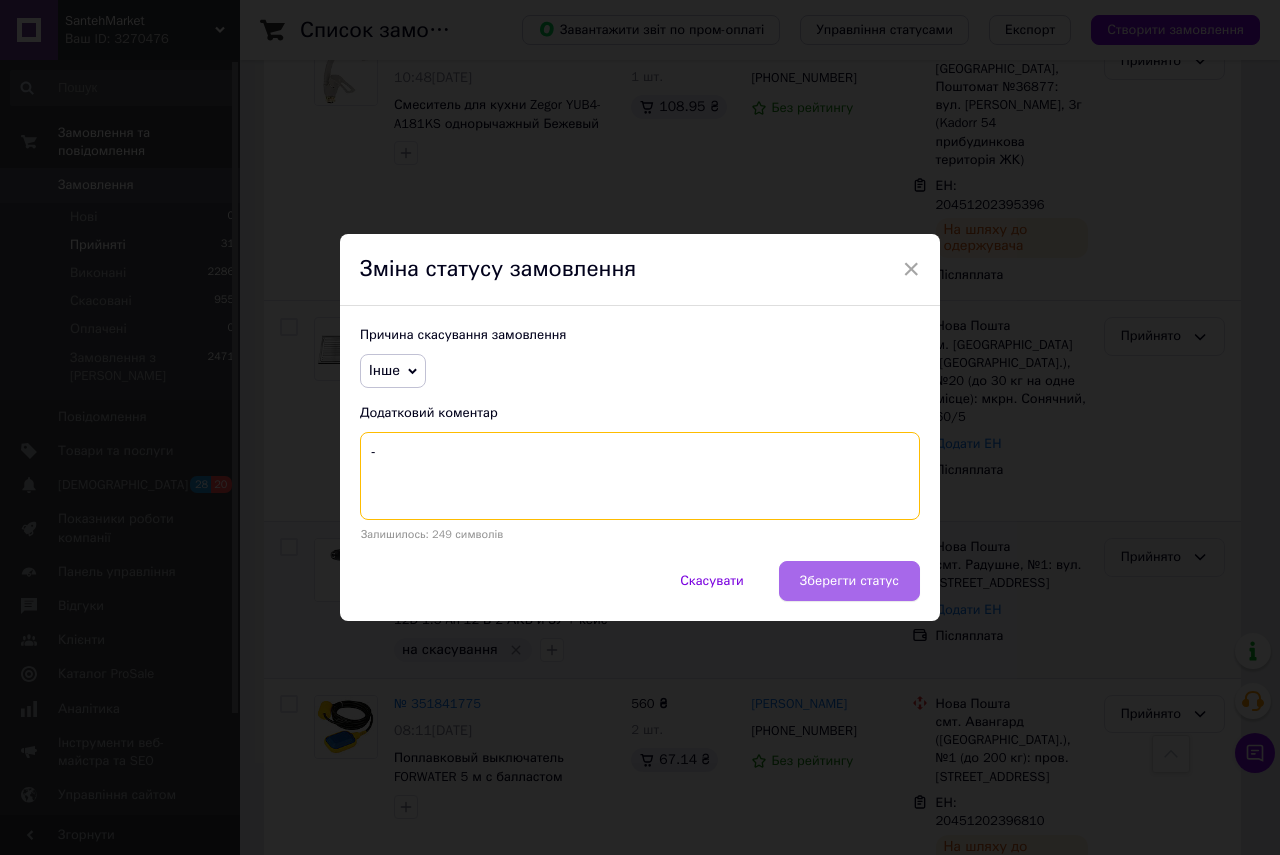 type on "-" 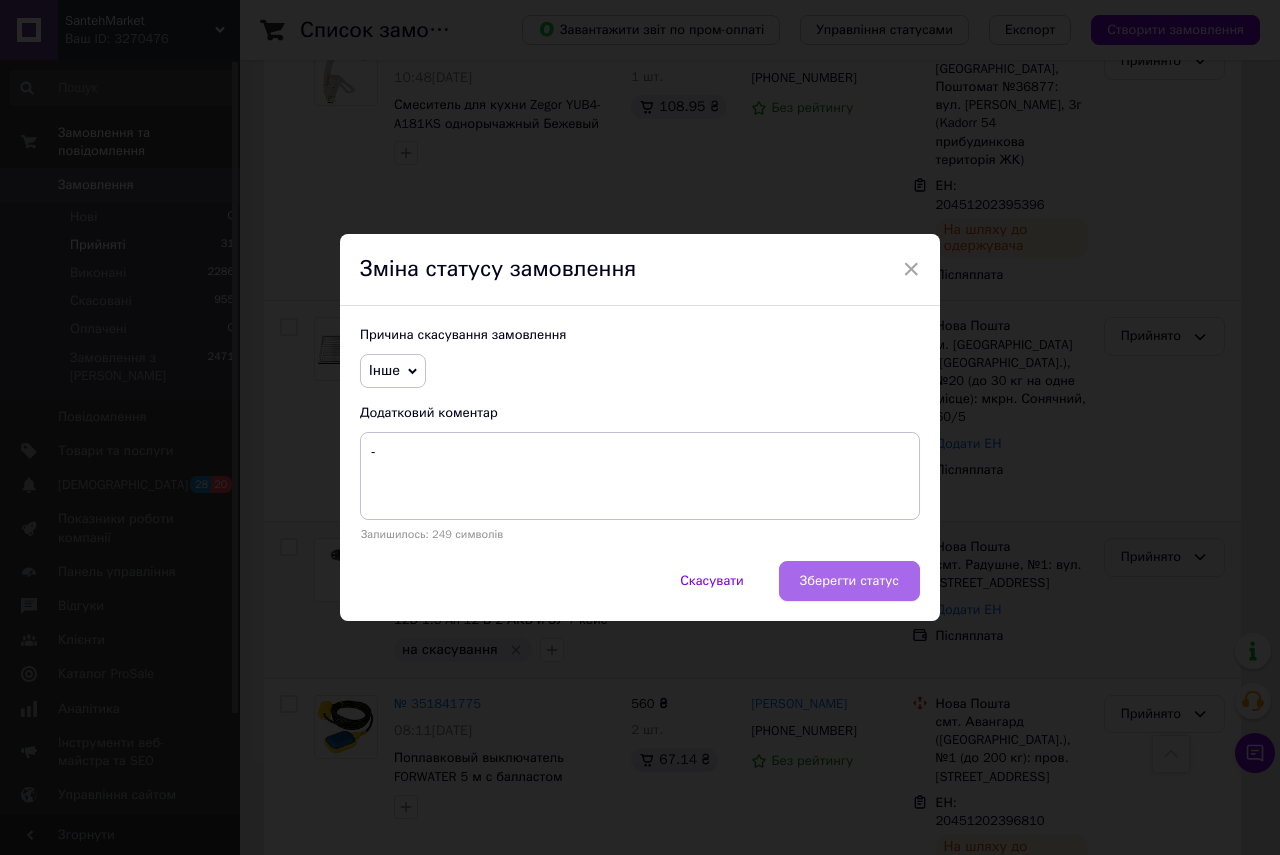 click on "Зберегти статус" at bounding box center [849, 581] 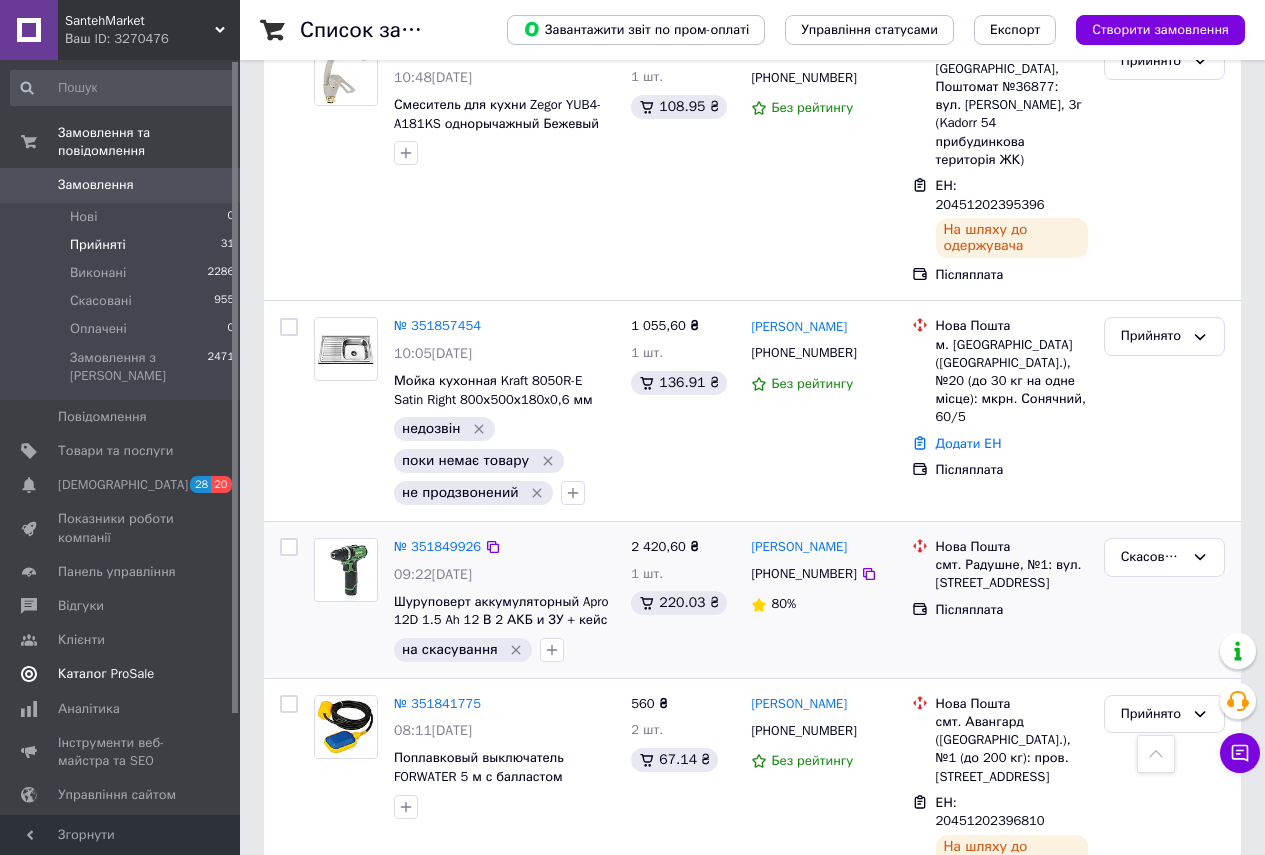 click on "Каталог ProSale" at bounding box center [106, 674] 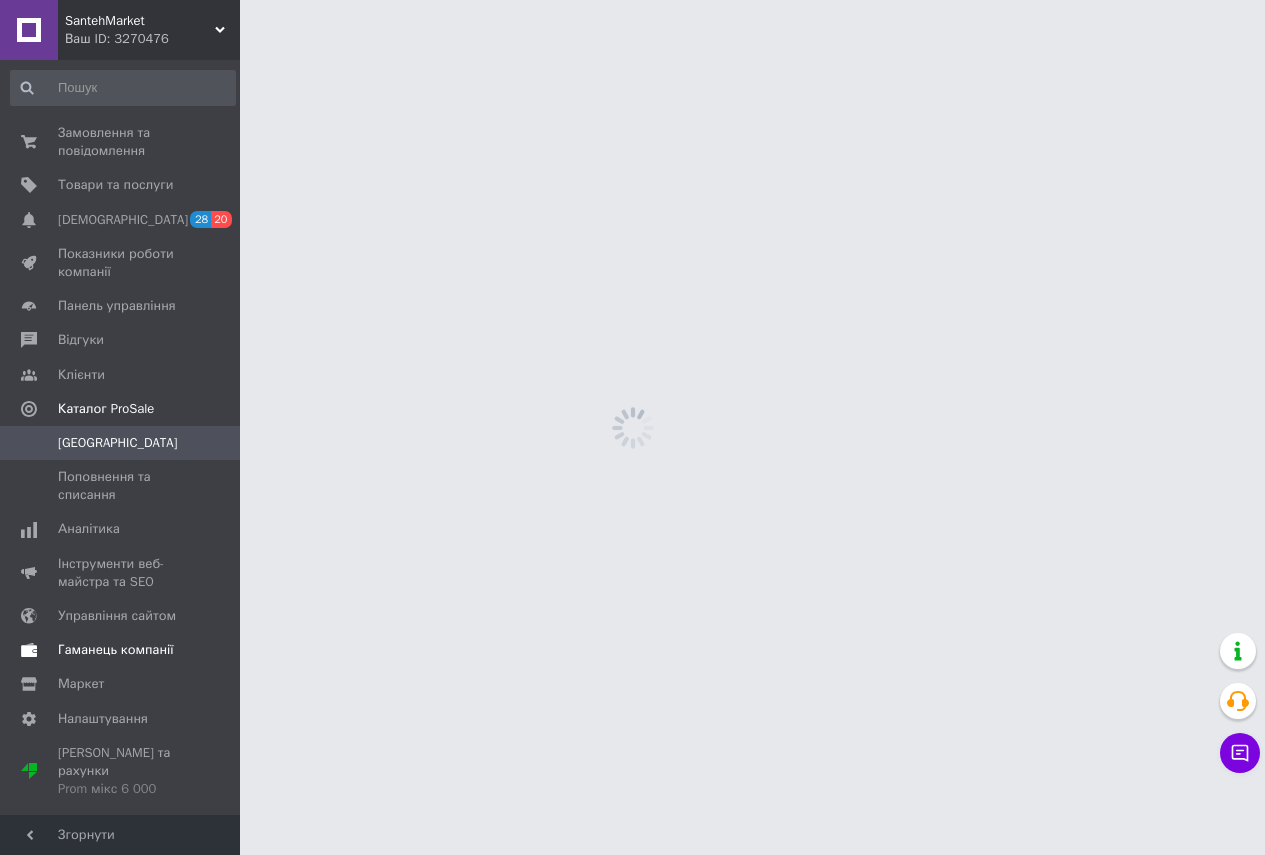 scroll, scrollTop: 0, scrollLeft: 0, axis: both 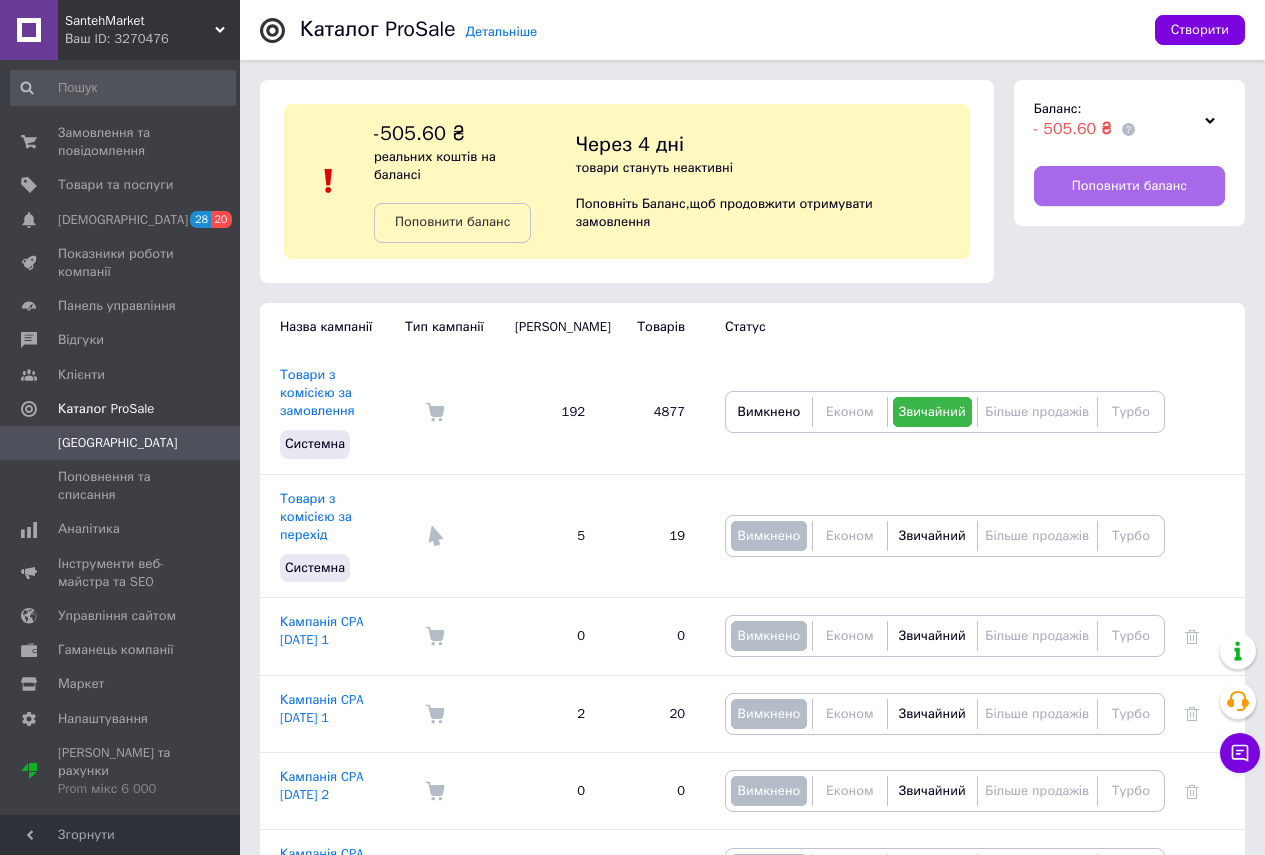 click on "Поповнити баланс" at bounding box center (1129, 186) 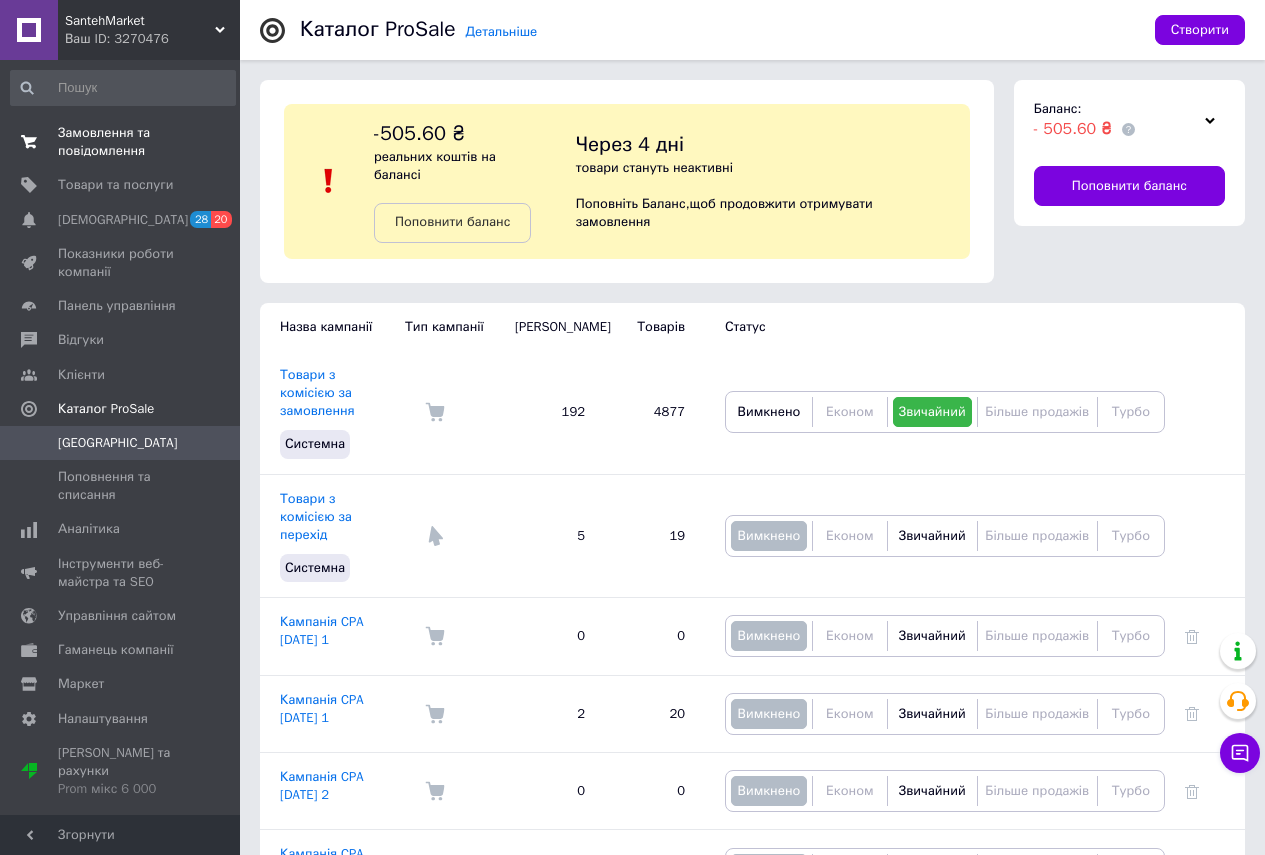 click on "Замовлення та повідомлення" at bounding box center (121, 142) 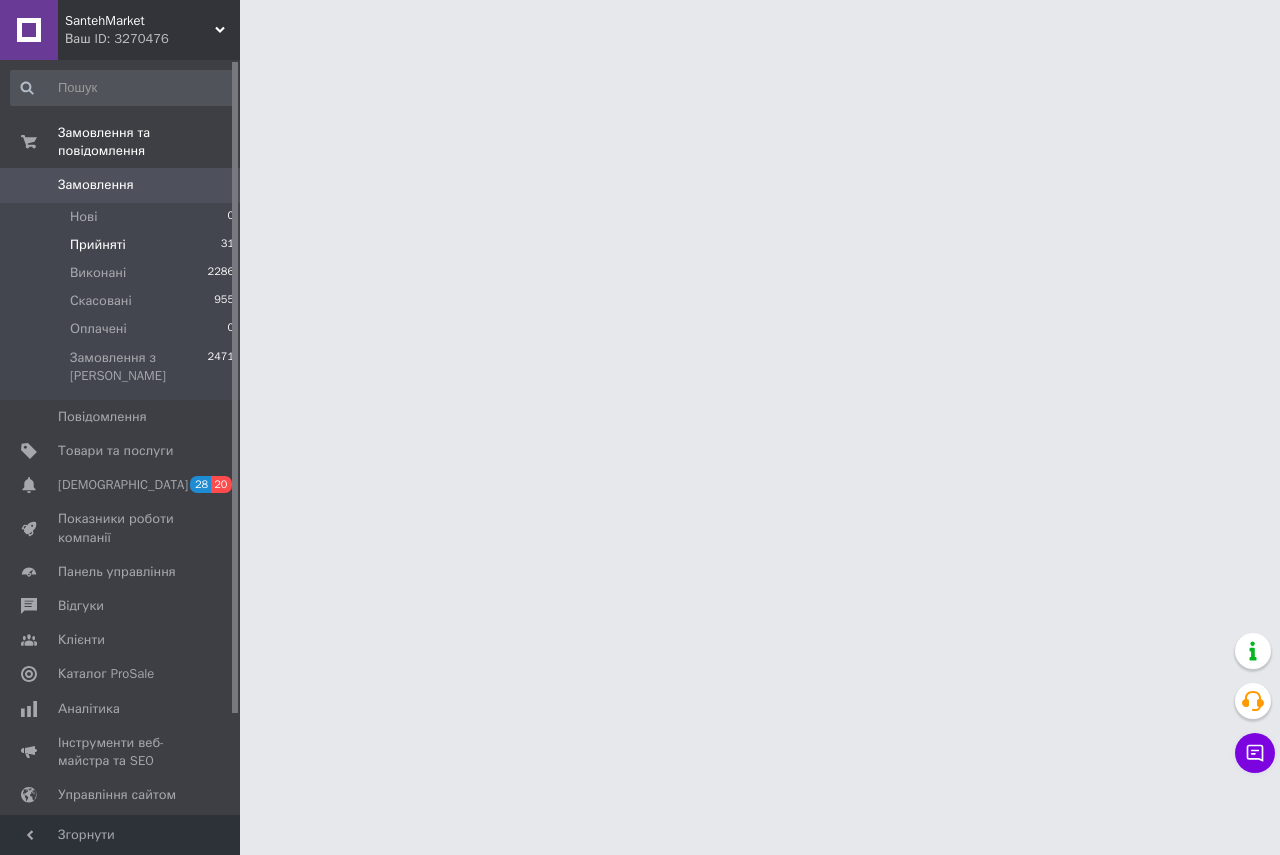 click on "Прийняті" at bounding box center (98, 245) 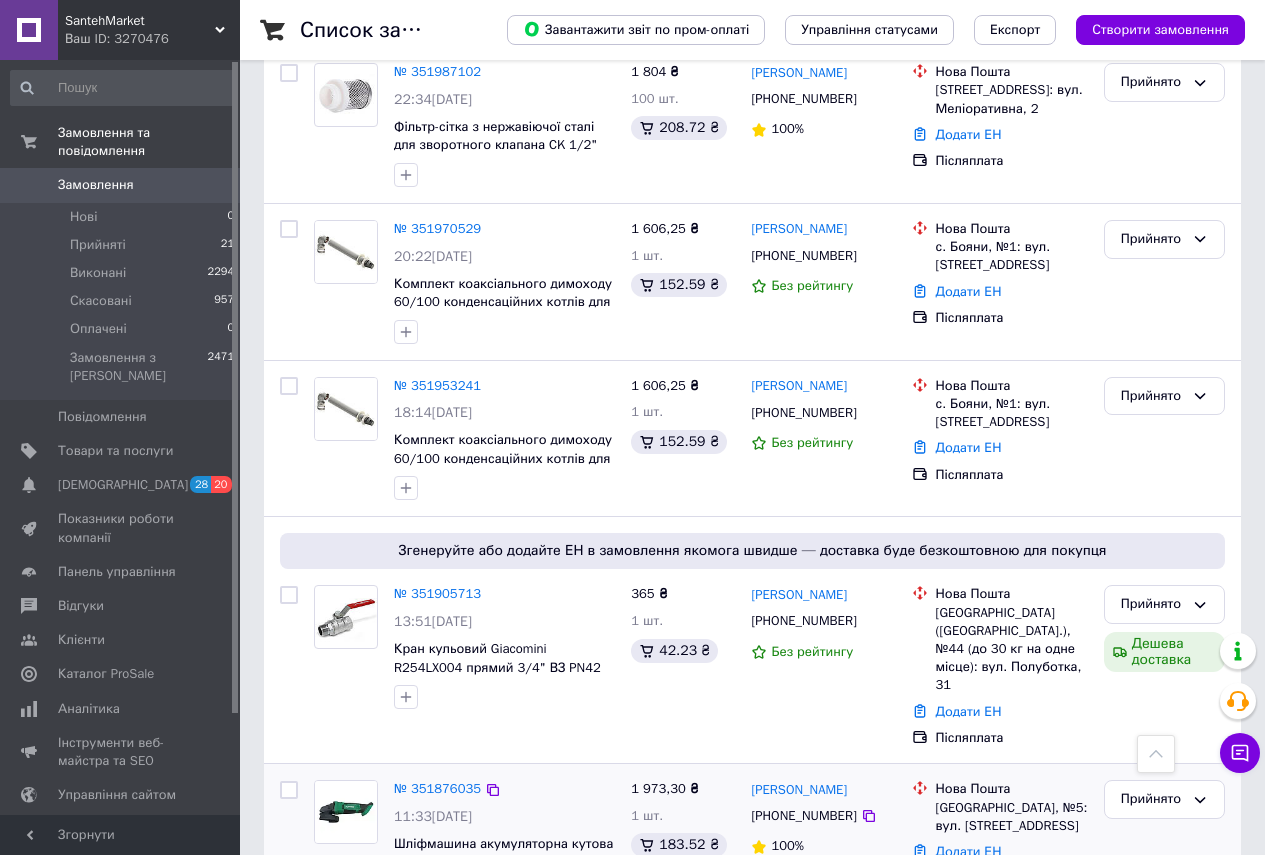 scroll, scrollTop: 0, scrollLeft: 0, axis: both 